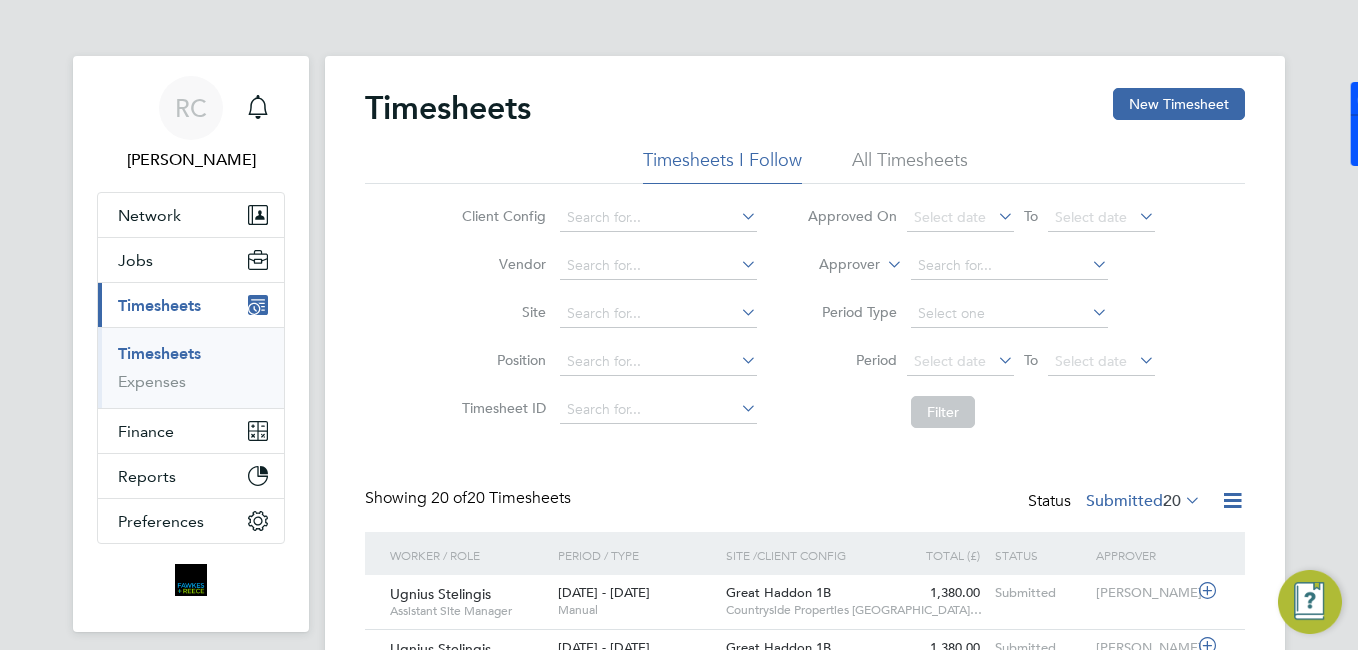 scroll, scrollTop: 0, scrollLeft: 0, axis: both 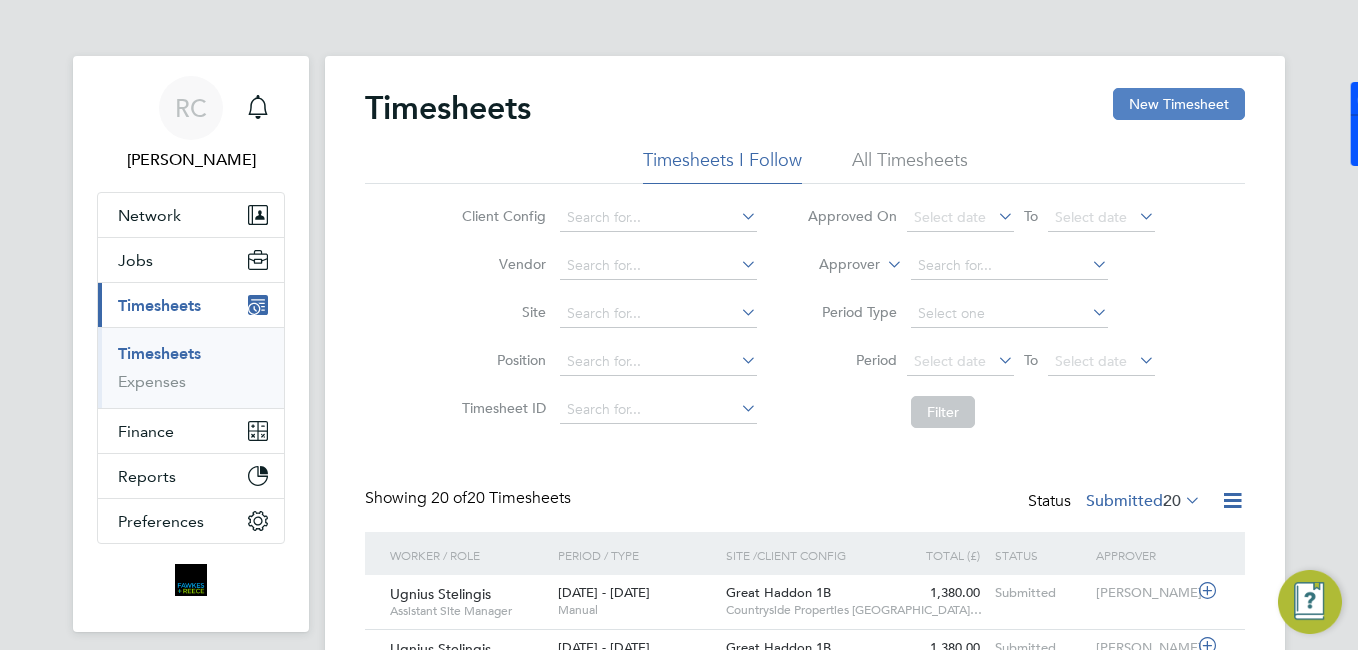 click on "New Timesheet" 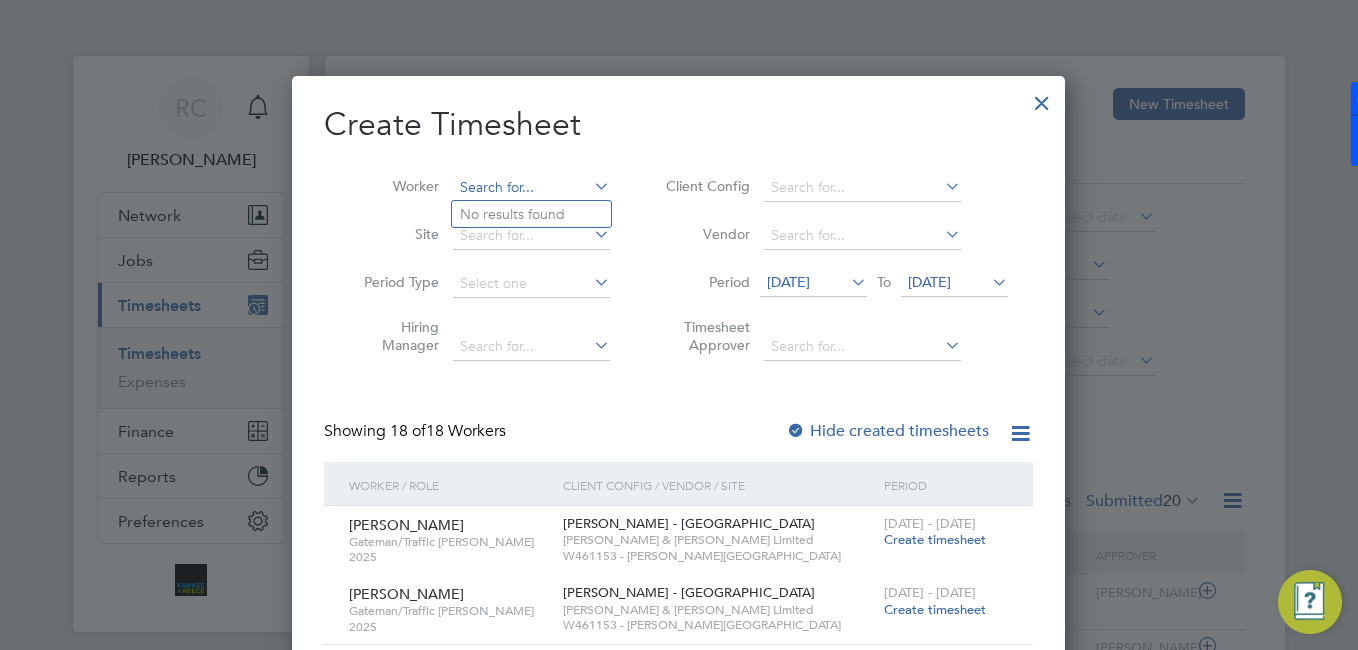 click at bounding box center (531, 188) 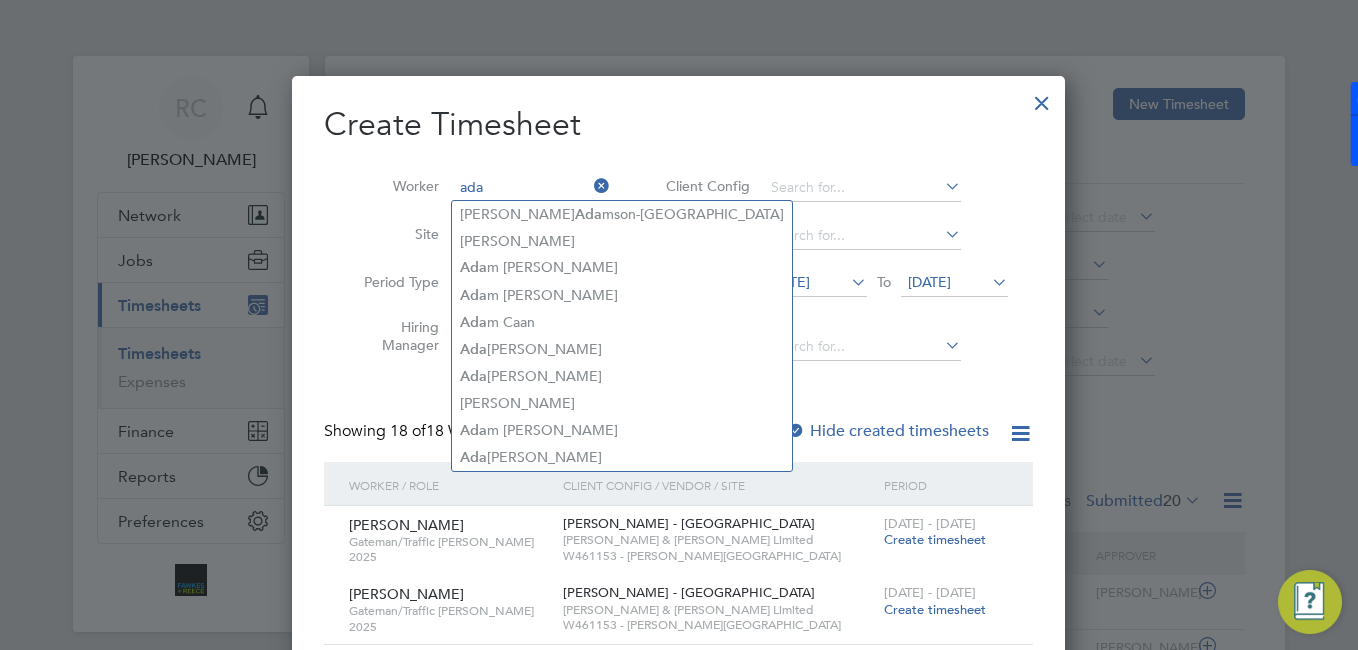 type on "ada" 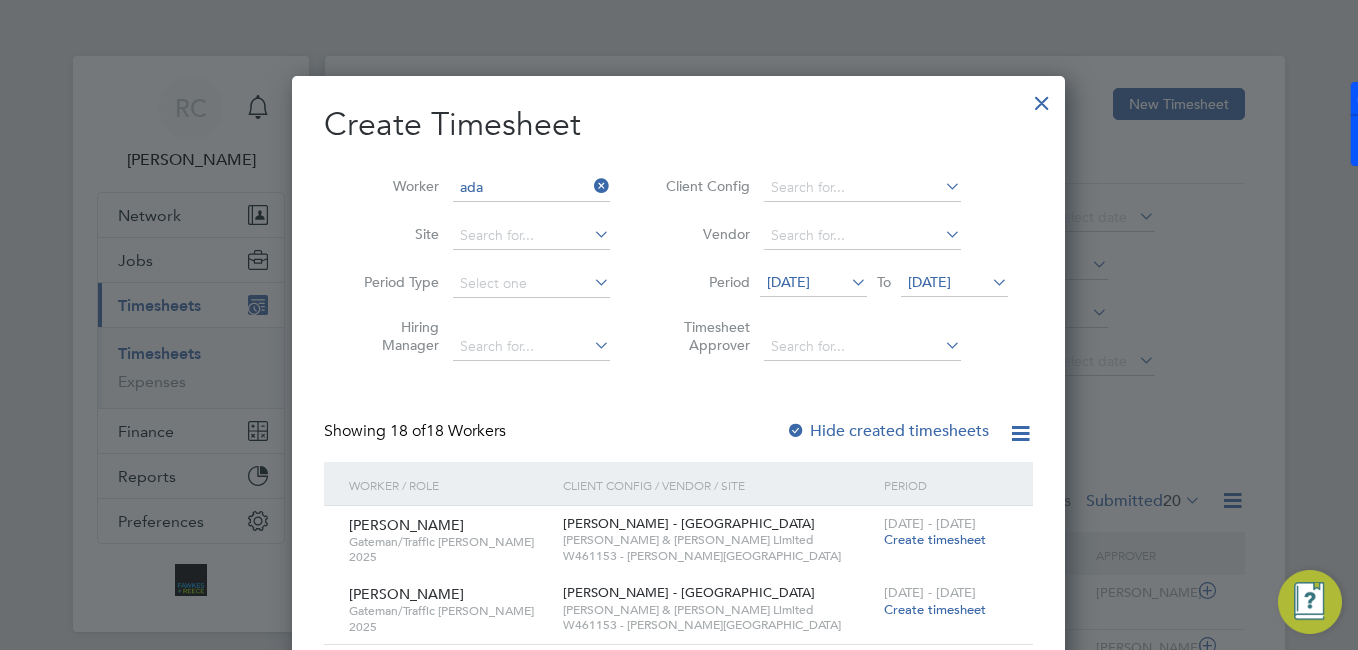 type 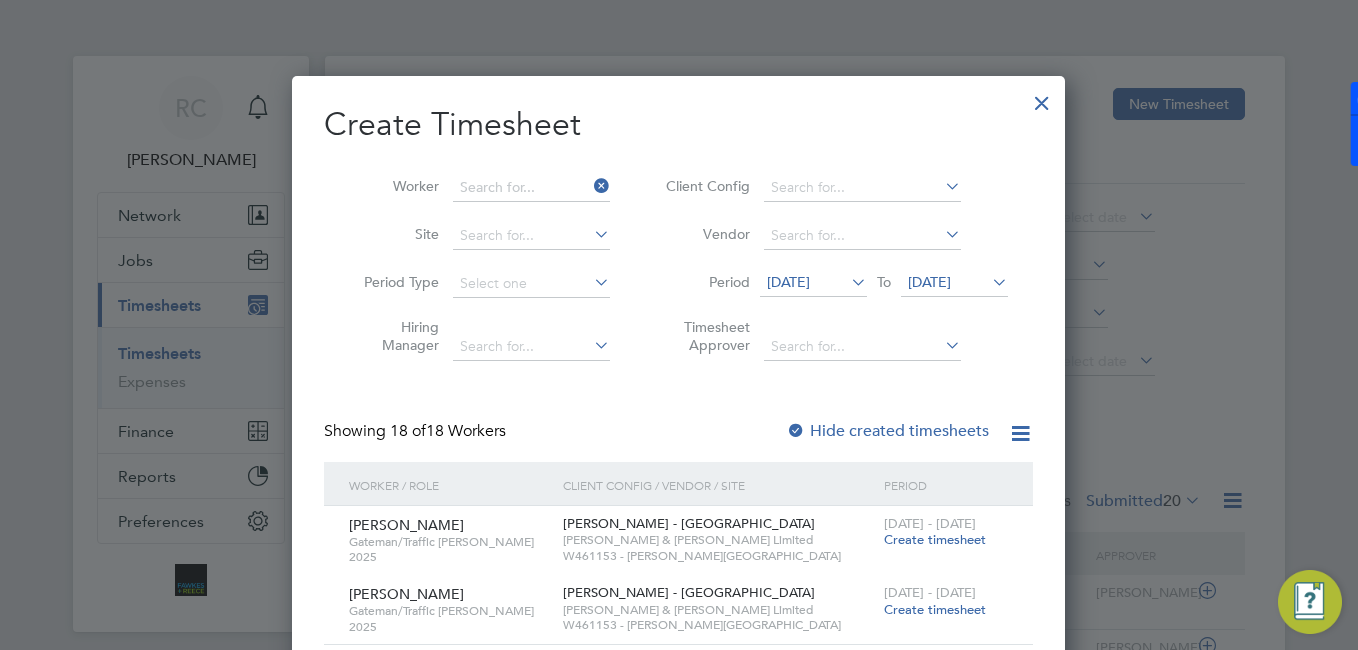 scroll, scrollTop: 10, scrollLeft: 10, axis: both 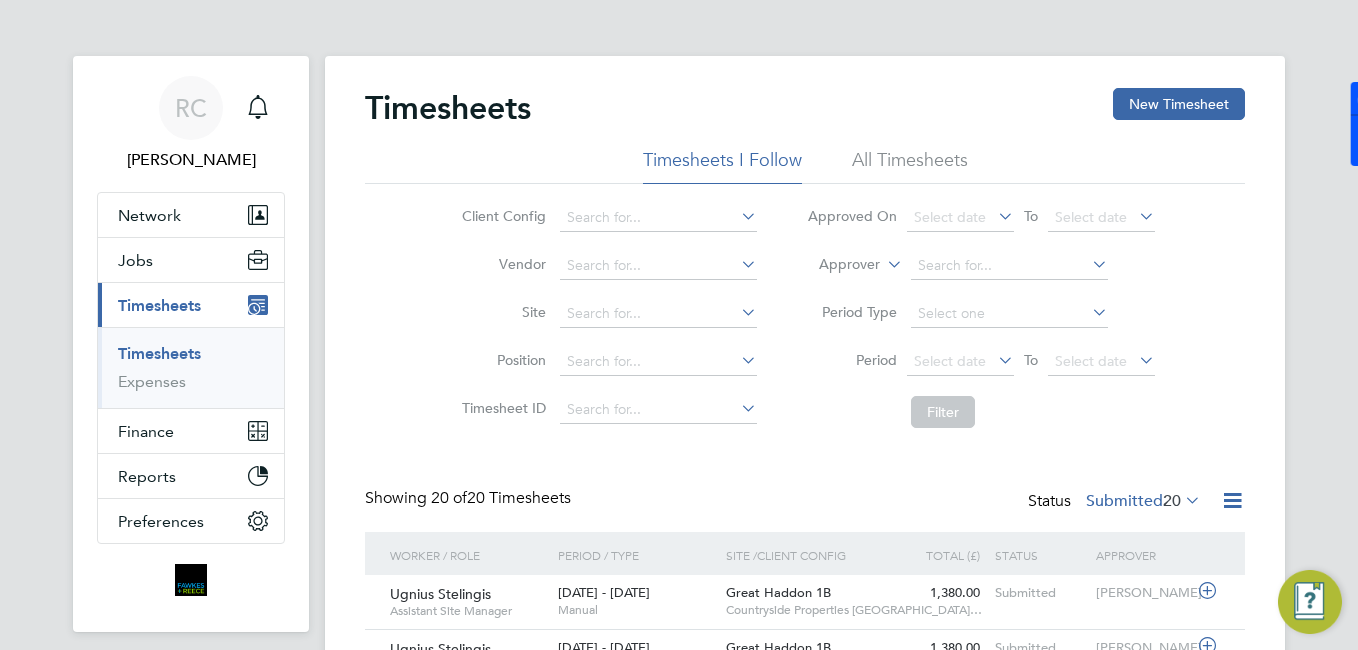 click on "Timesheets" at bounding box center [159, 353] 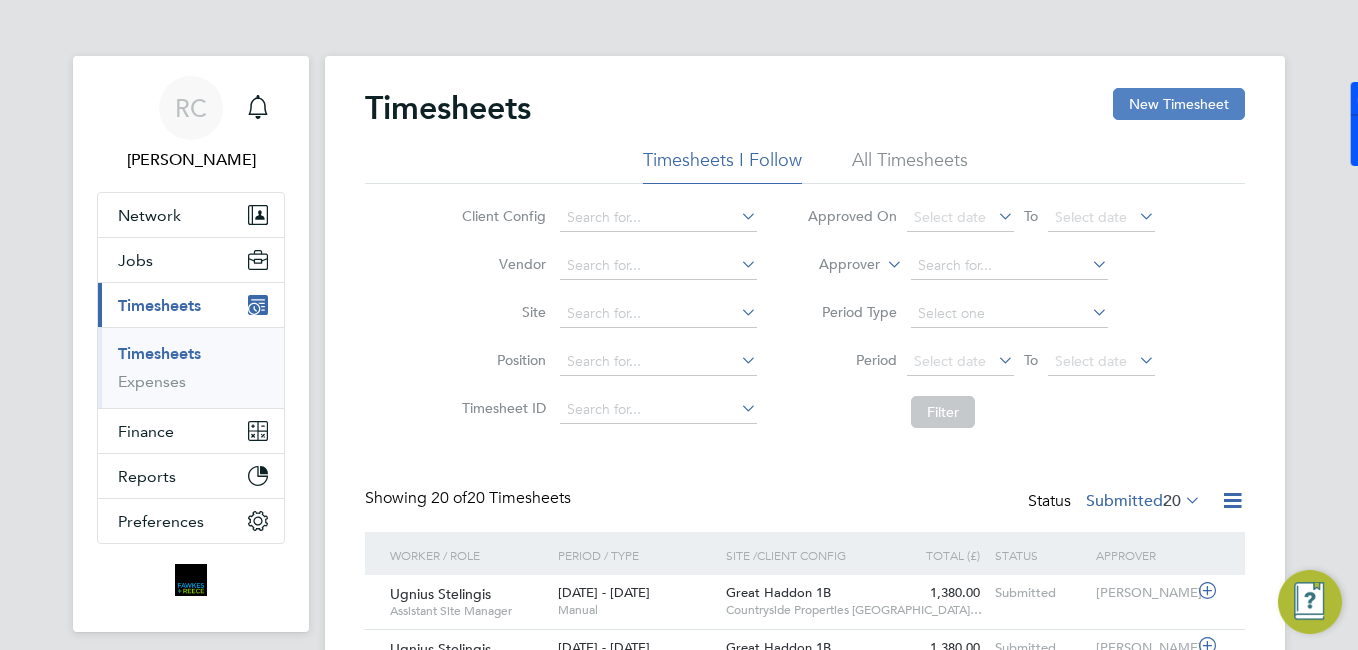 drag, startPoint x: 1156, startPoint y: 92, endPoint x: 1140, endPoint y: 94, distance: 16.124516 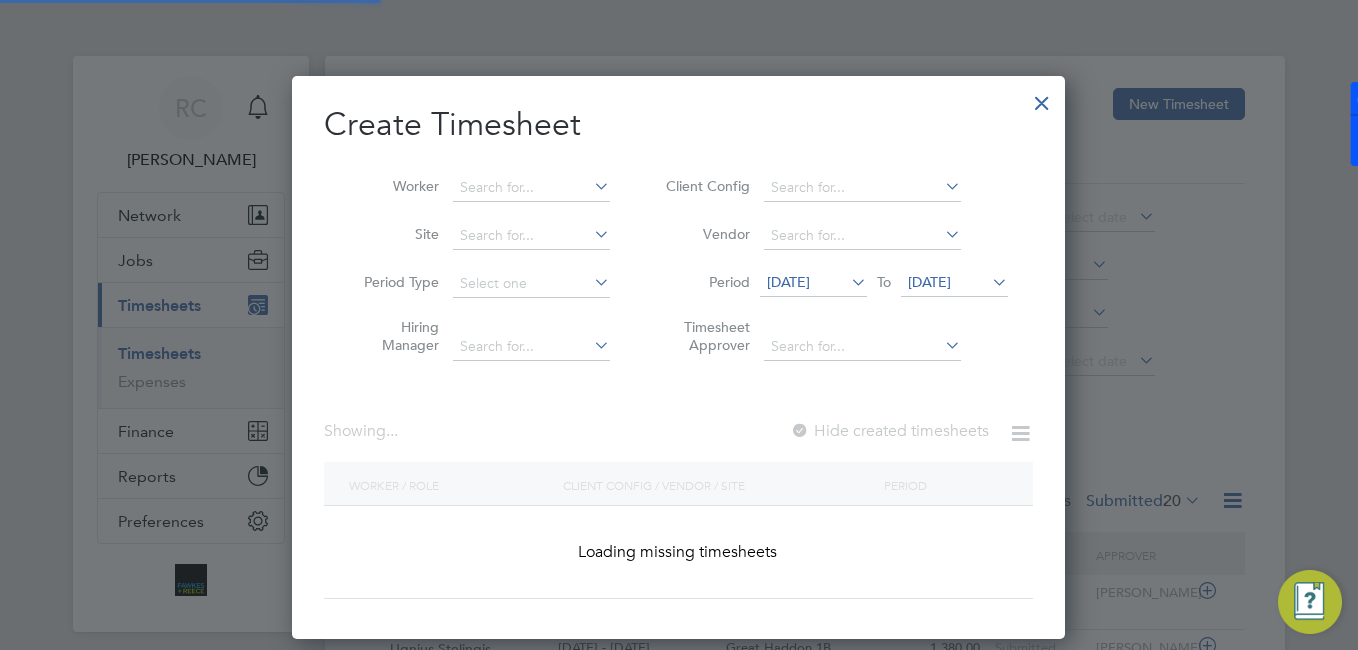 scroll, scrollTop: 10, scrollLeft: 10, axis: both 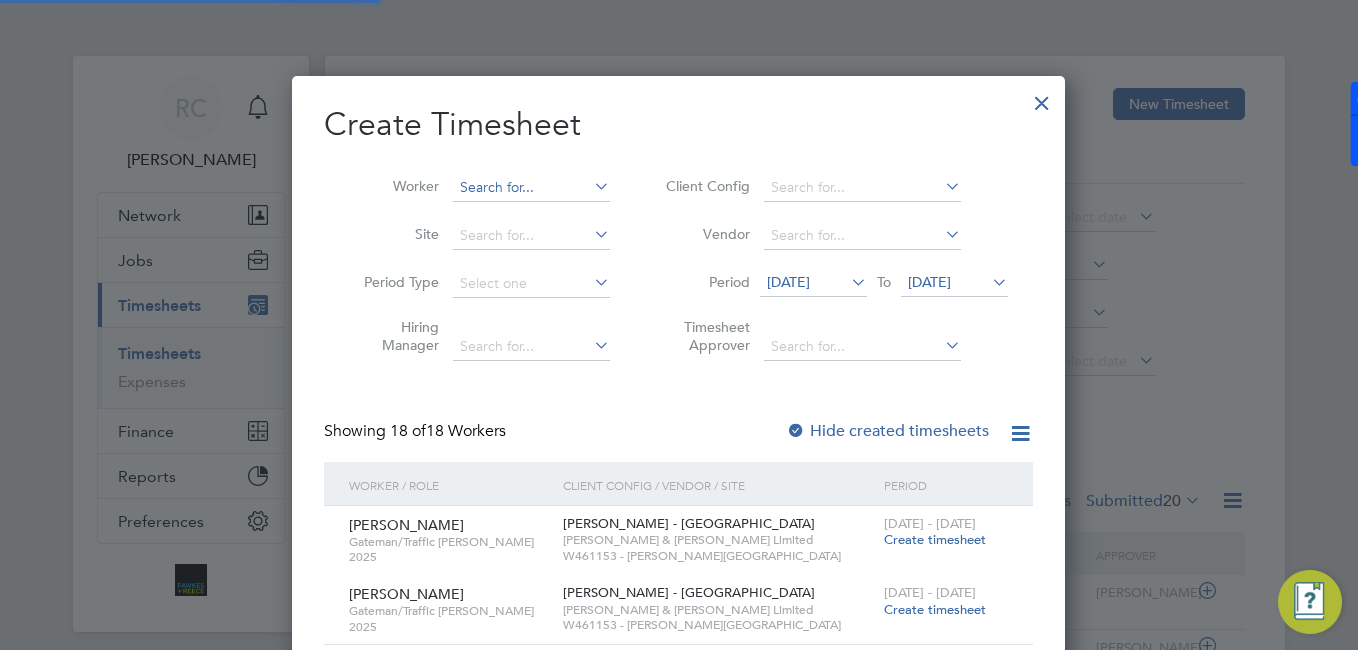 click at bounding box center [531, 188] 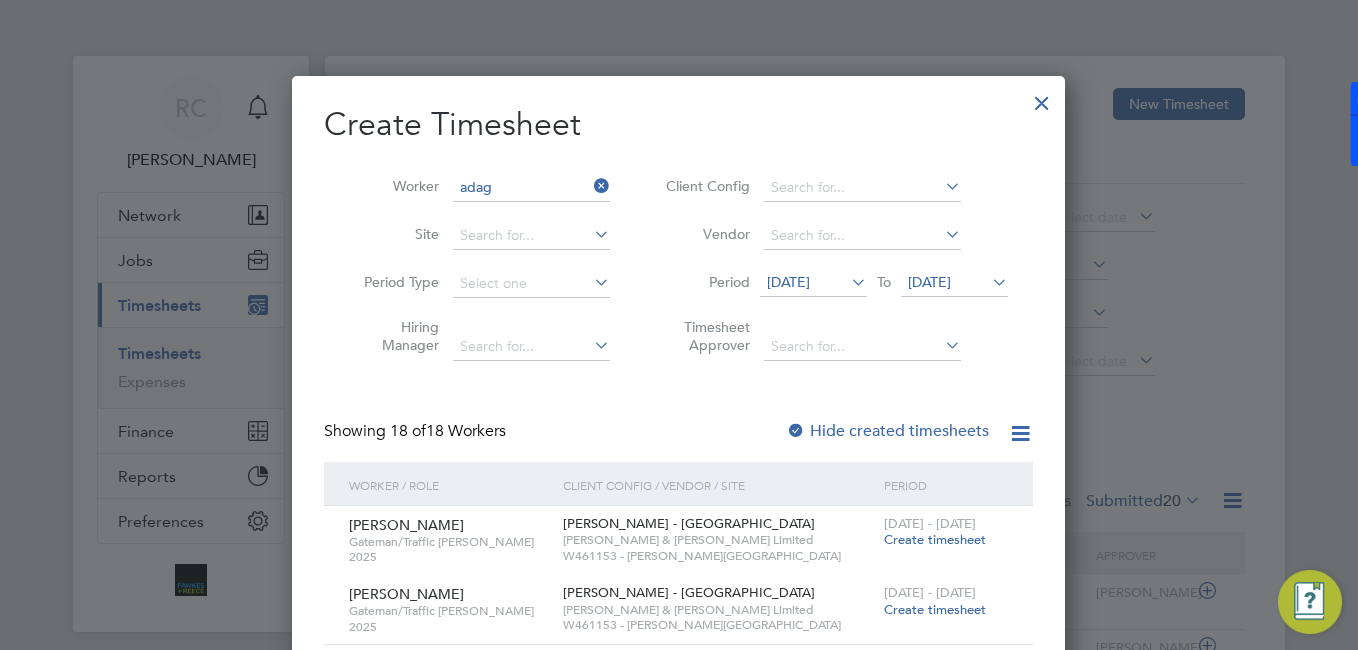 click on "[PERSON_NAME]  Adag bon" 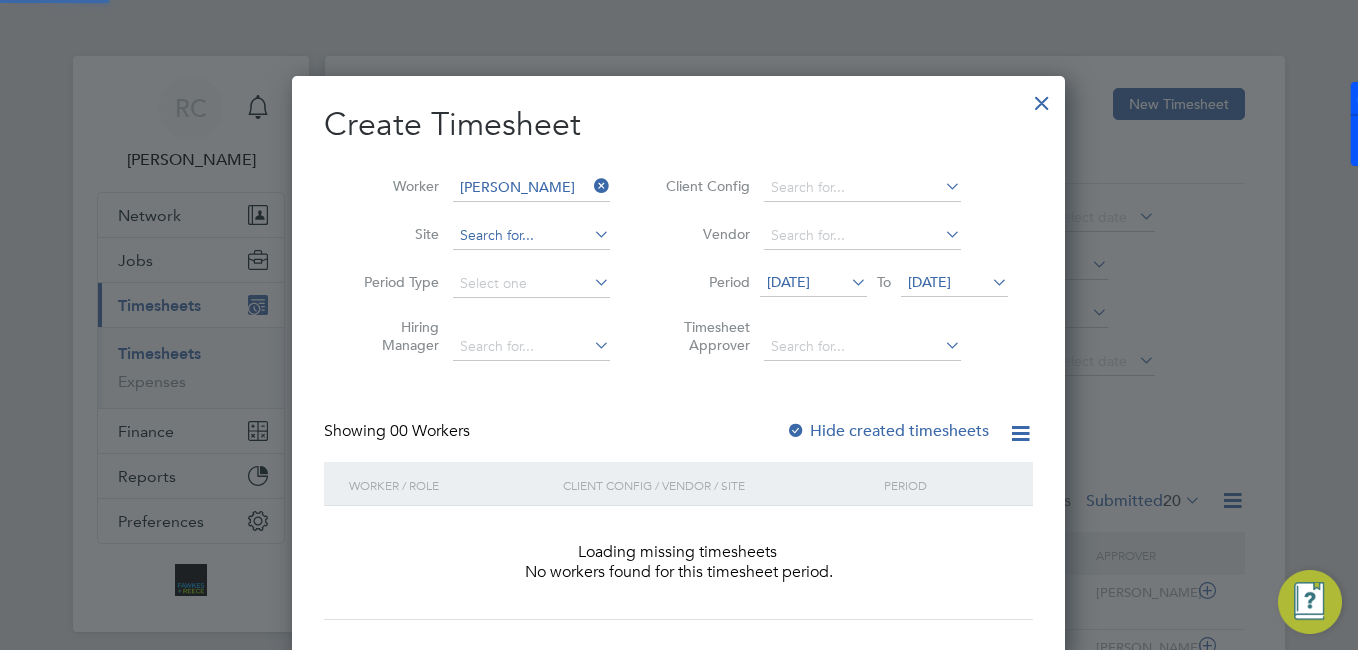 scroll, scrollTop: 31, scrollLeft: 10, axis: both 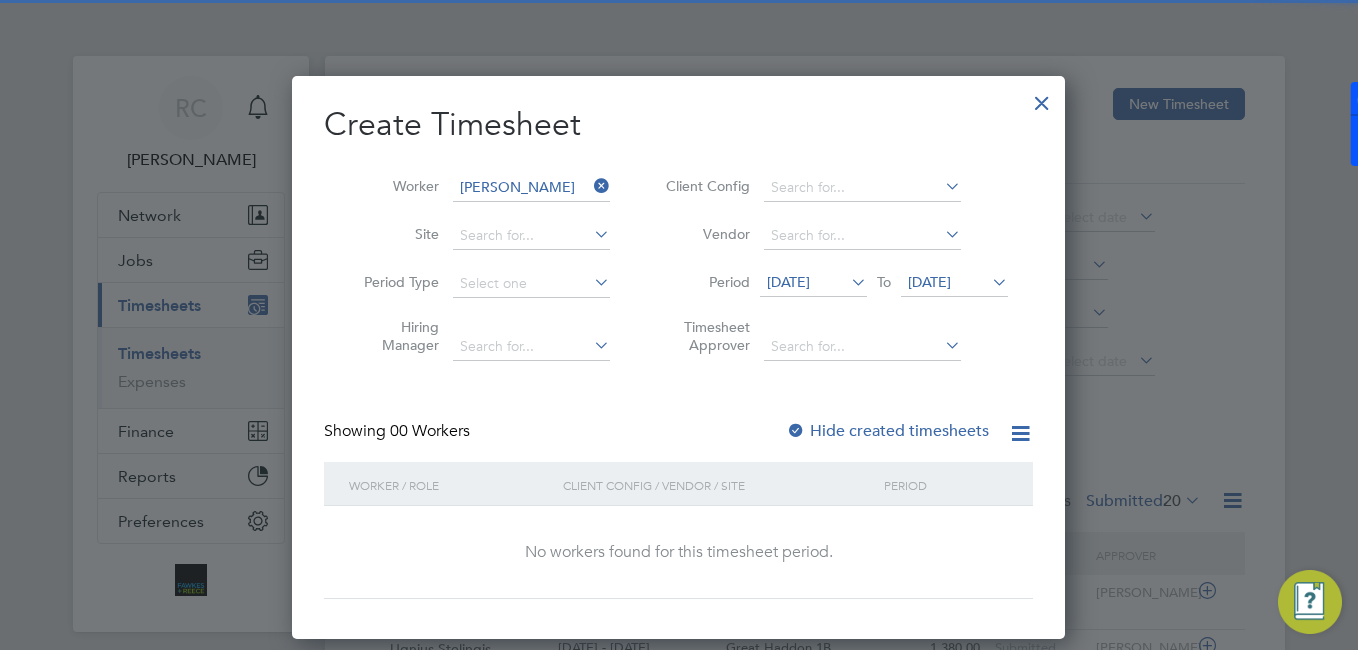 click on "Hide created timesheets" at bounding box center (887, 431) 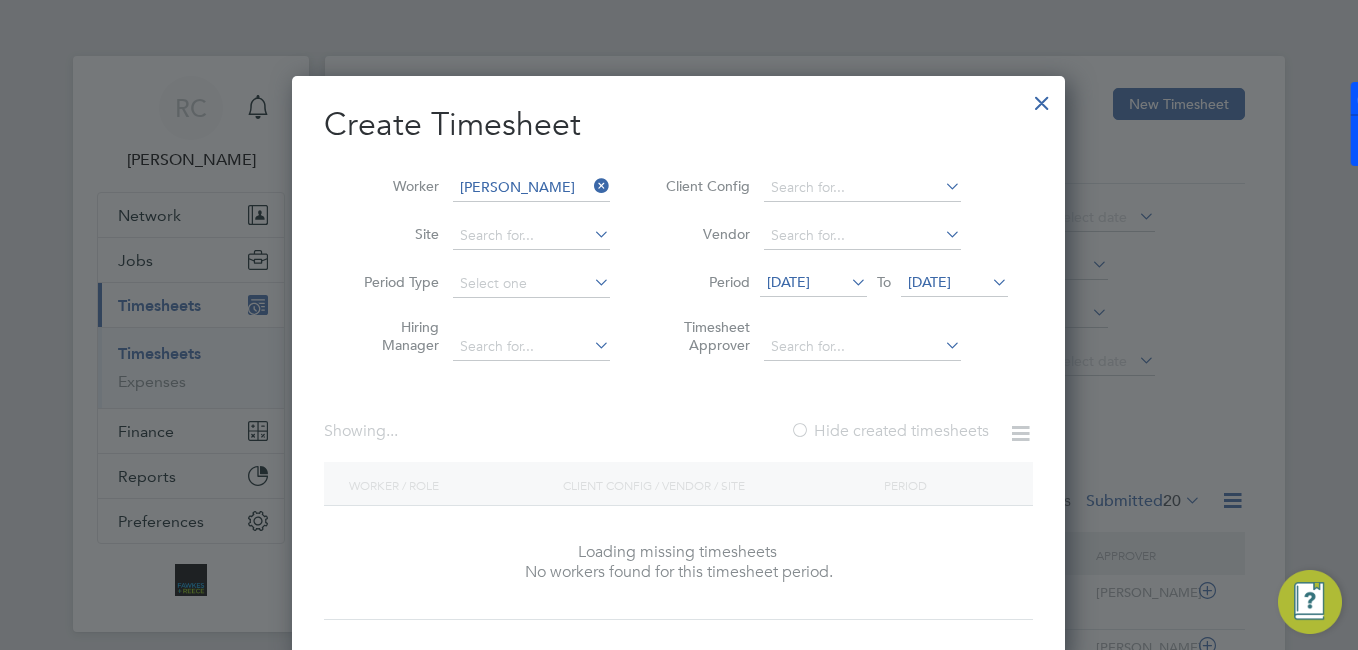 scroll, scrollTop: 10, scrollLeft: 10, axis: both 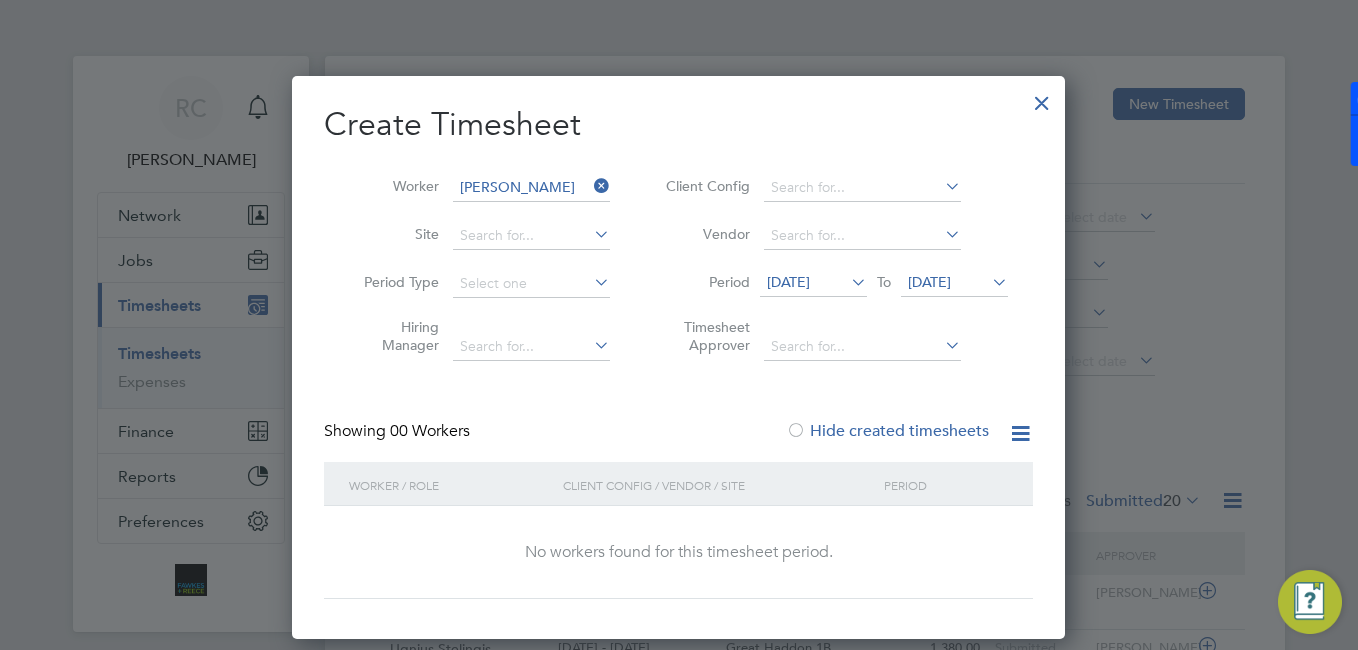 click on "[DATE]" at bounding box center (813, 283) 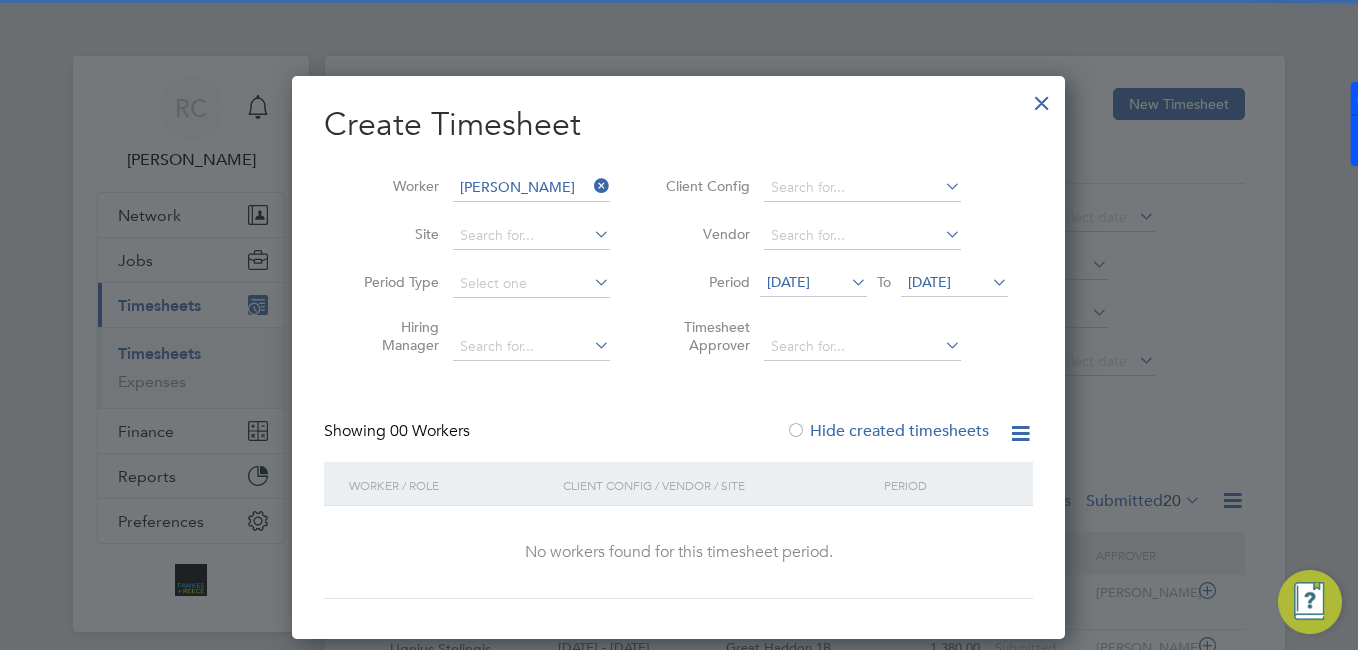 scroll, scrollTop: 649, scrollLeft: 0, axis: vertical 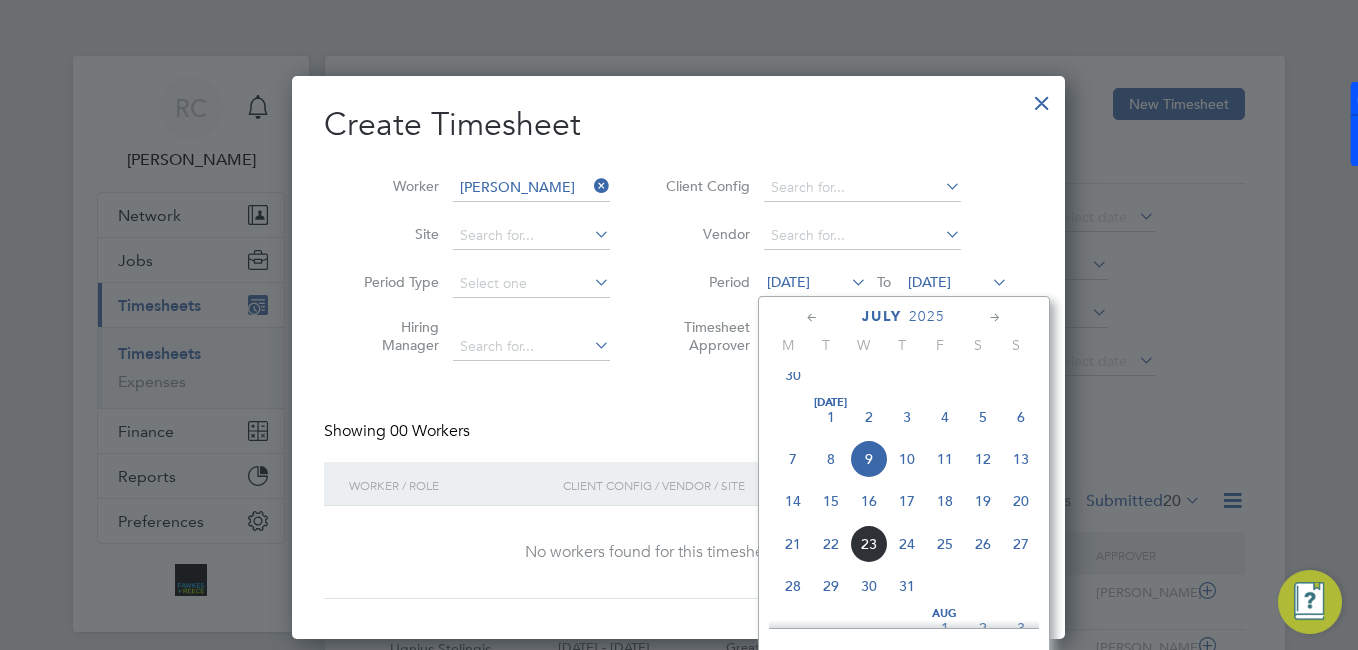 click on "14" 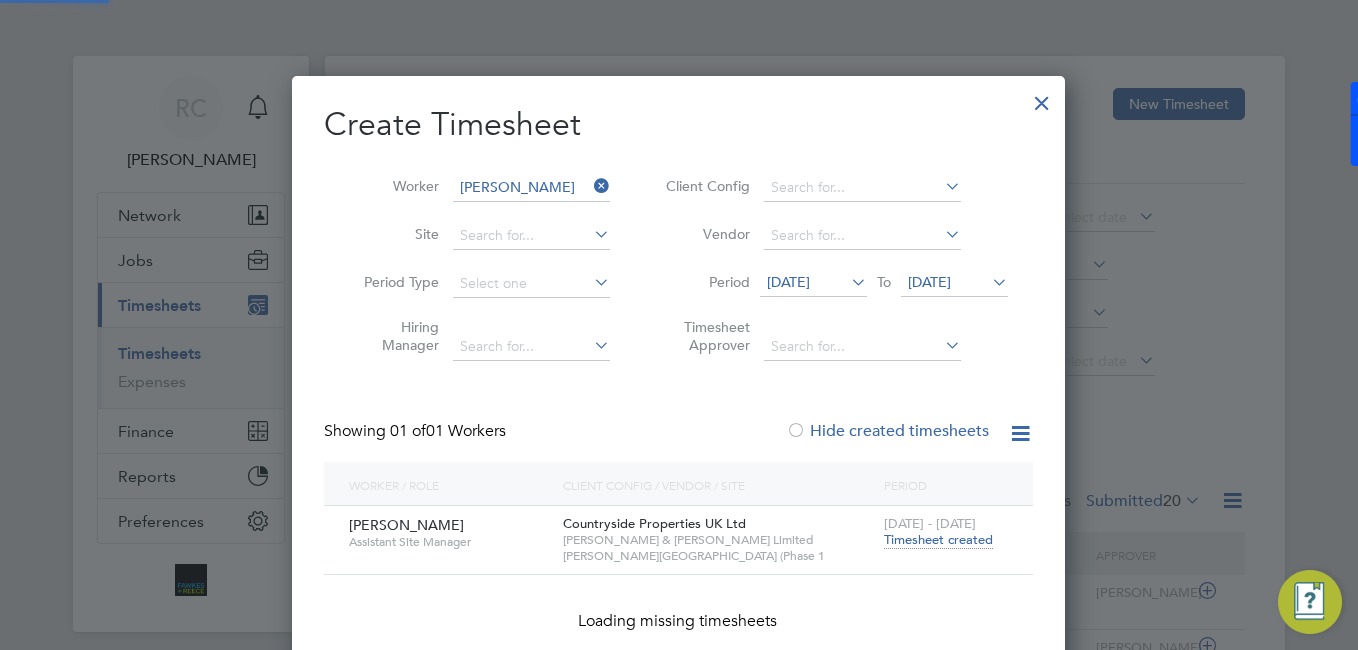 scroll, scrollTop: 10, scrollLeft: 10, axis: both 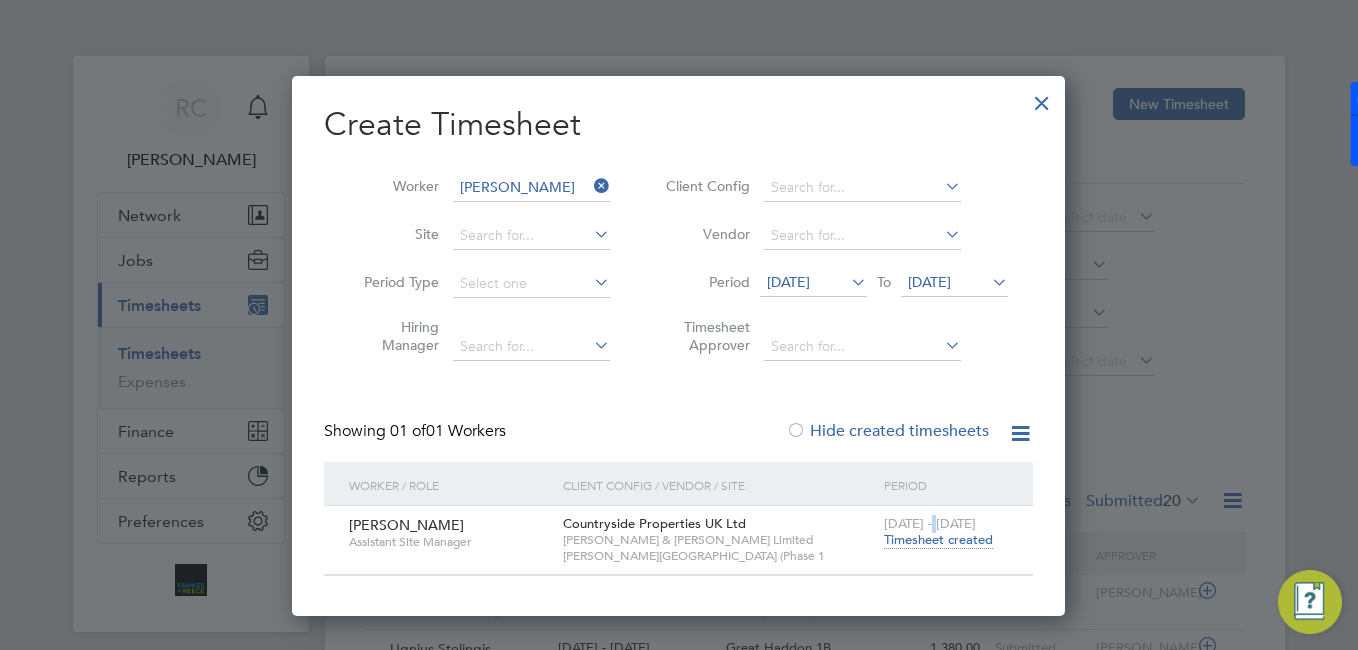 click on "[DATE] - [DATE]" at bounding box center [930, 523] 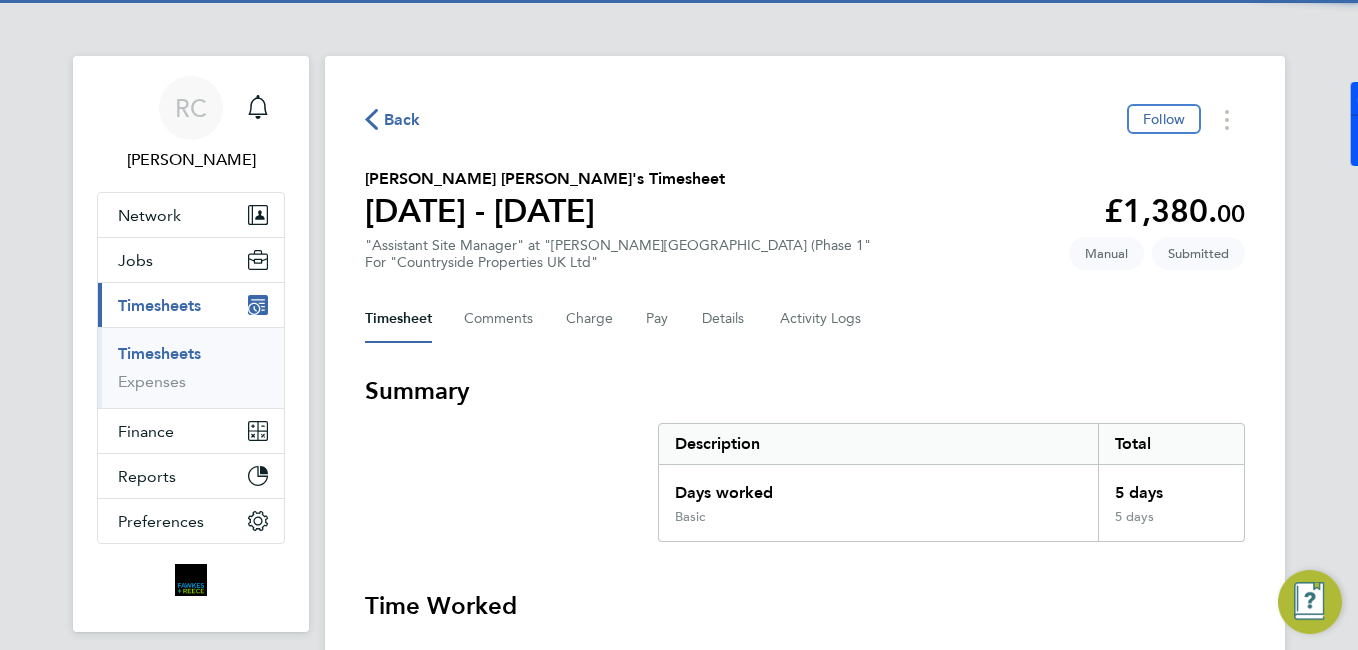 scroll, scrollTop: 200, scrollLeft: 0, axis: vertical 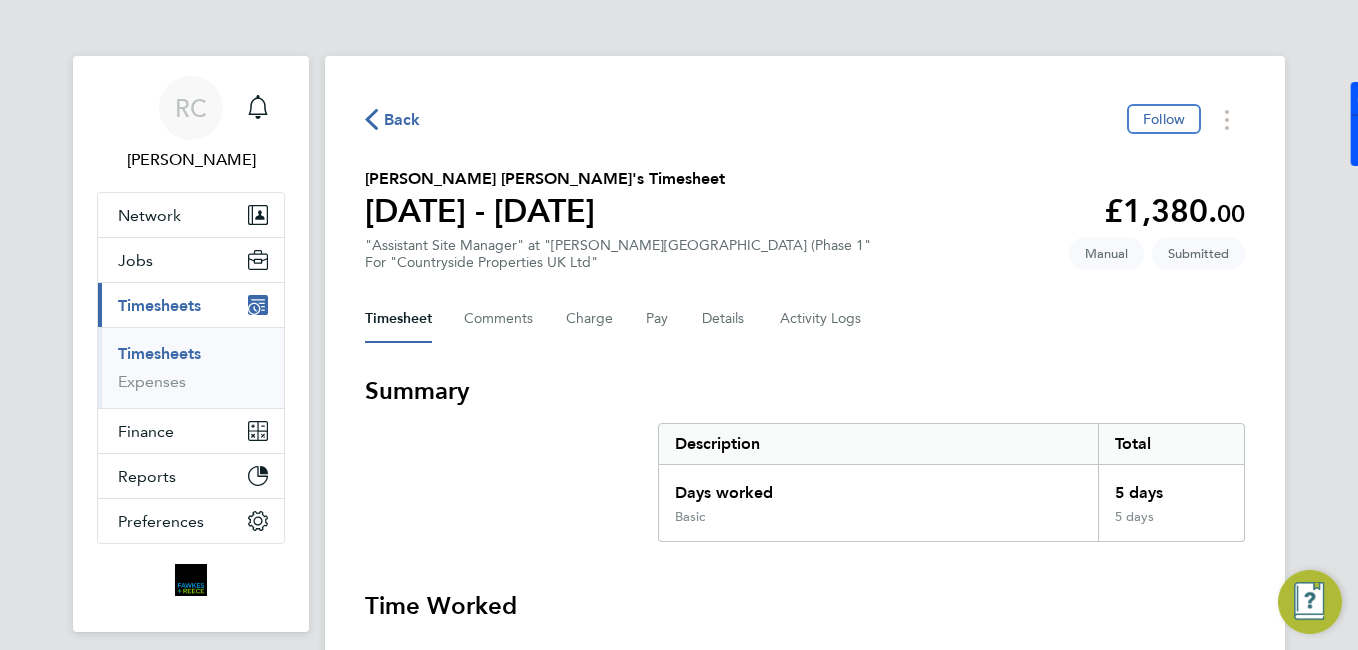 click on "Timesheets   Expenses" at bounding box center (191, 367) 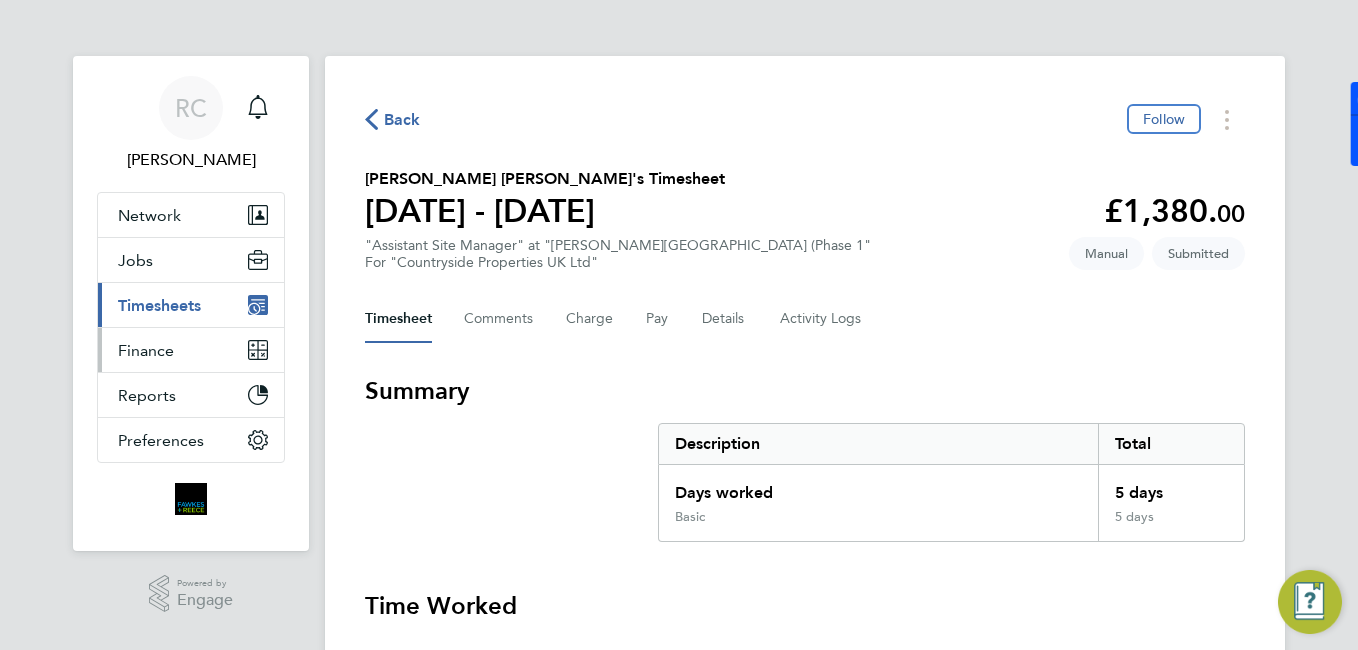 click on "Finance" at bounding box center (191, 350) 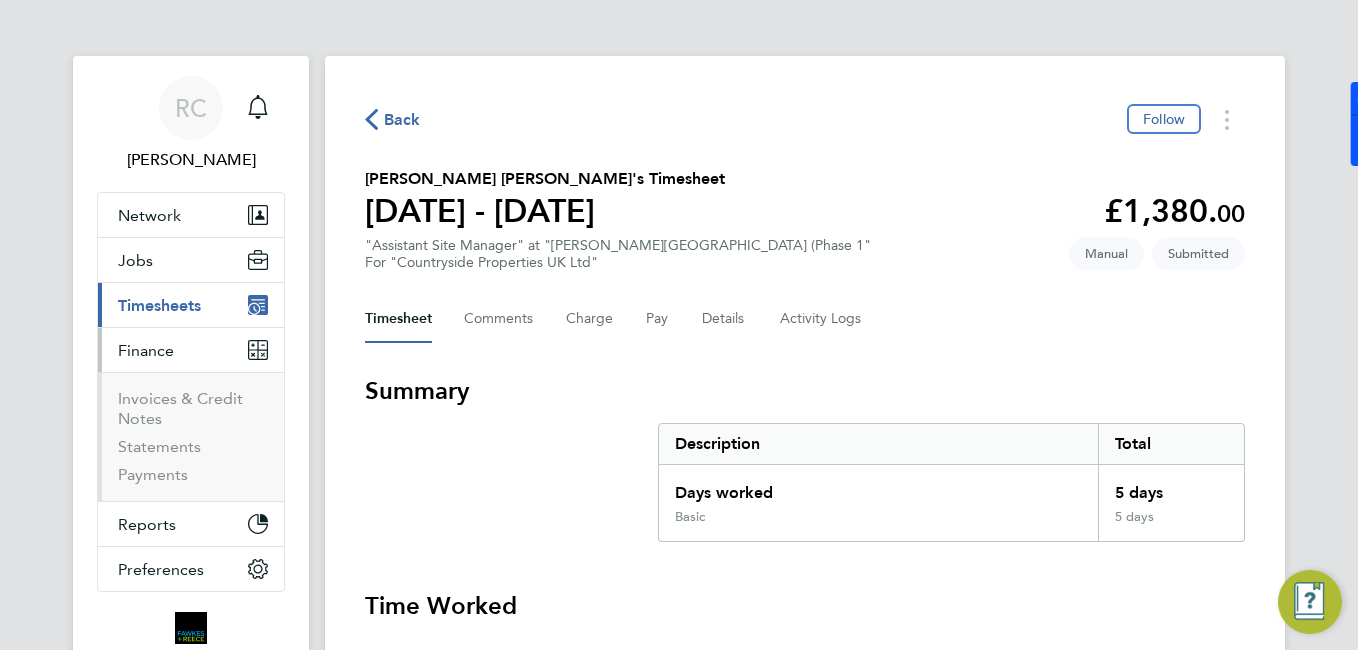 click on "Finance" at bounding box center (146, 350) 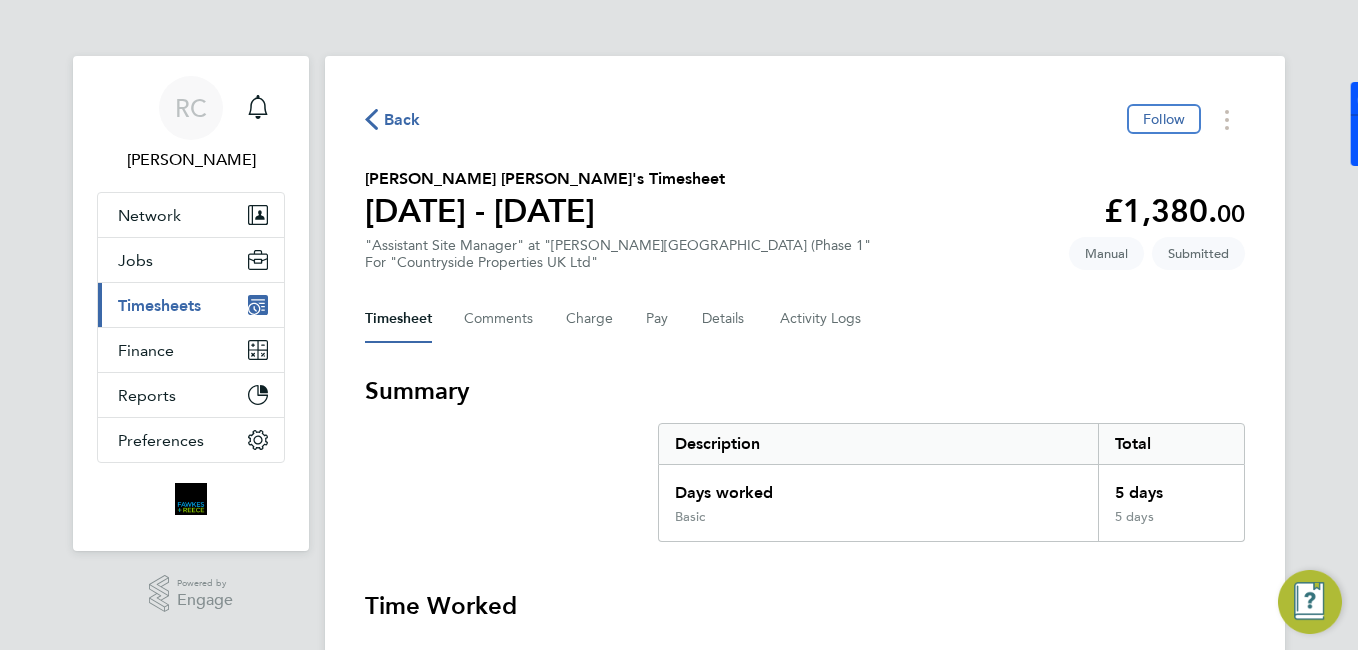 click on "Timesheets" at bounding box center (159, 305) 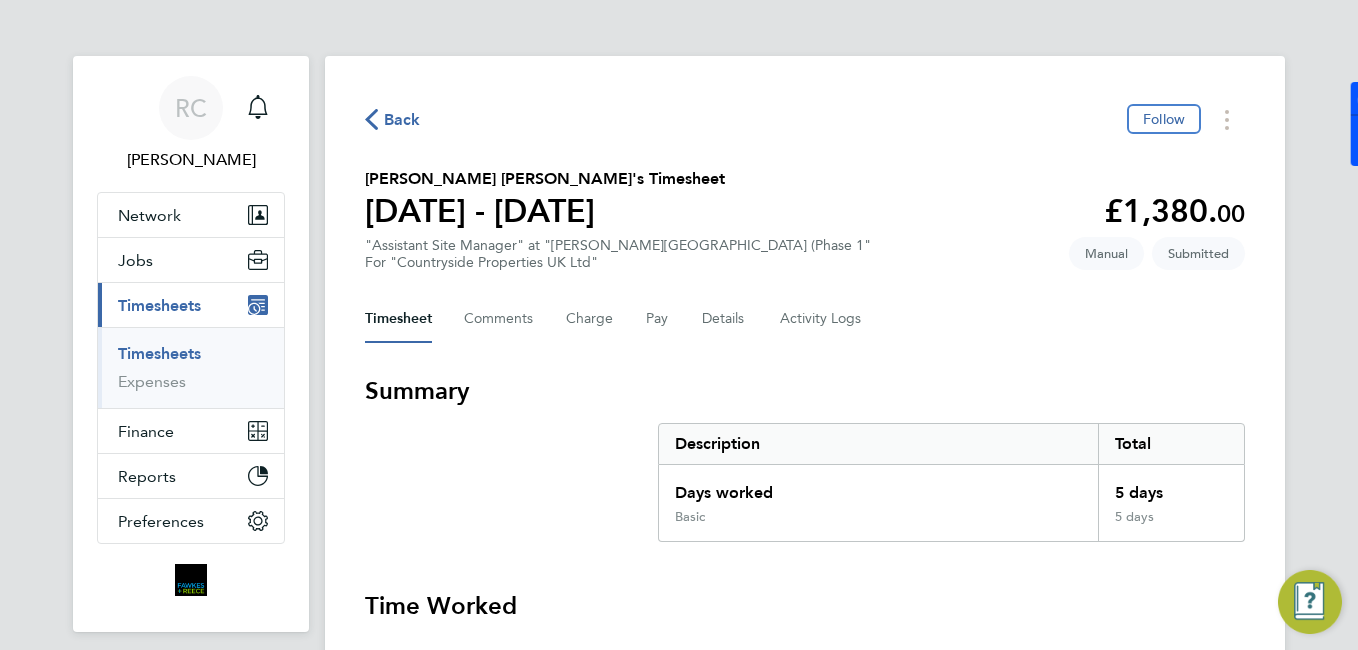 click on "Timesheets" at bounding box center [159, 353] 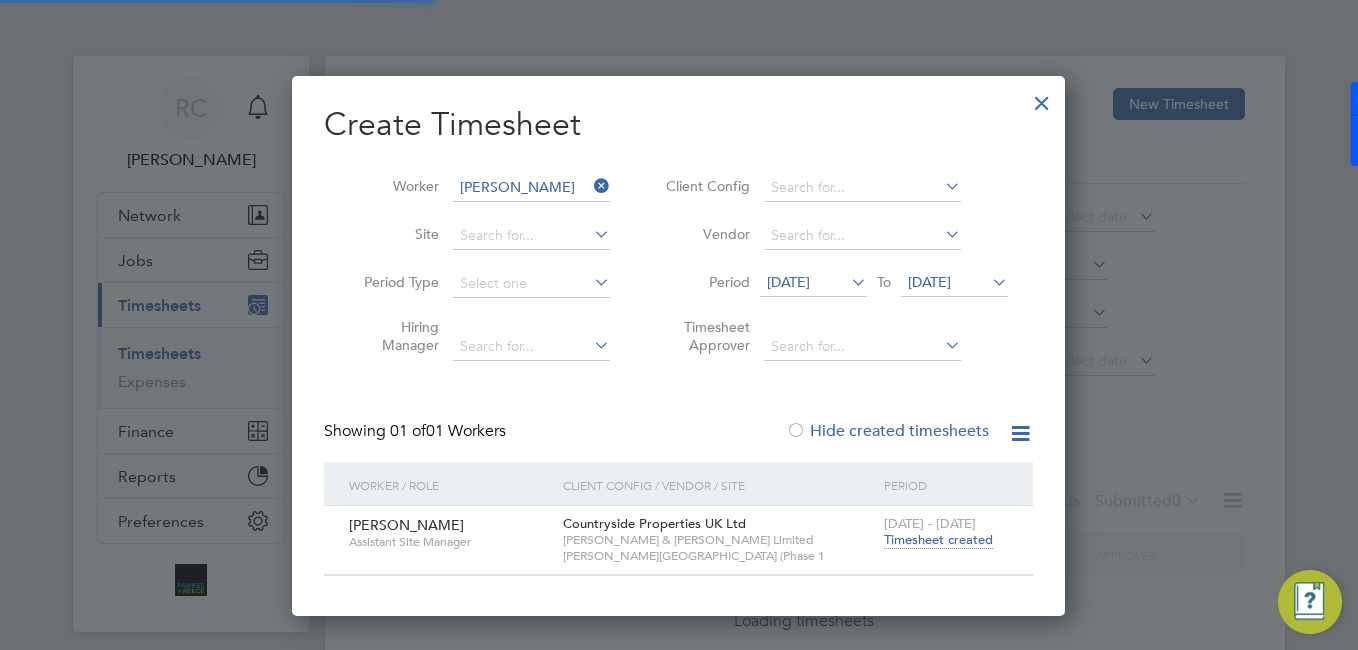 scroll, scrollTop: 10, scrollLeft: 10, axis: both 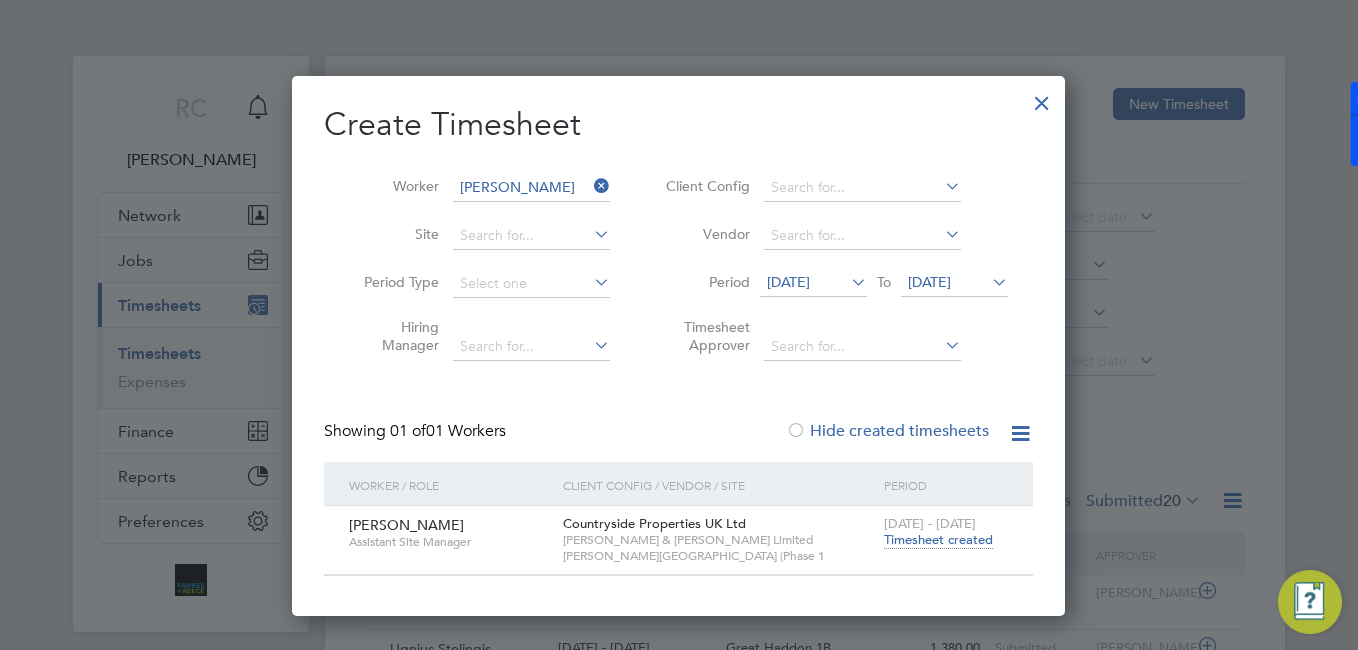 drag, startPoint x: 593, startPoint y: 183, endPoint x: 570, endPoint y: 185, distance: 23.086792 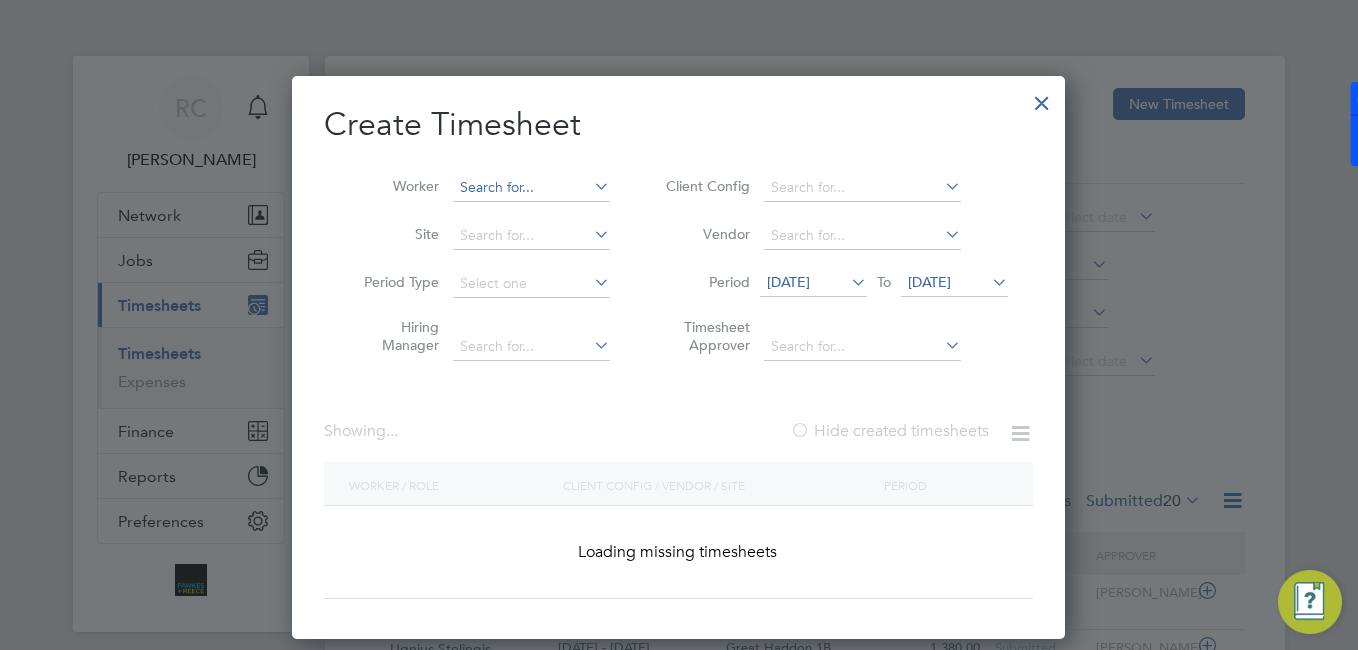 click at bounding box center [531, 188] 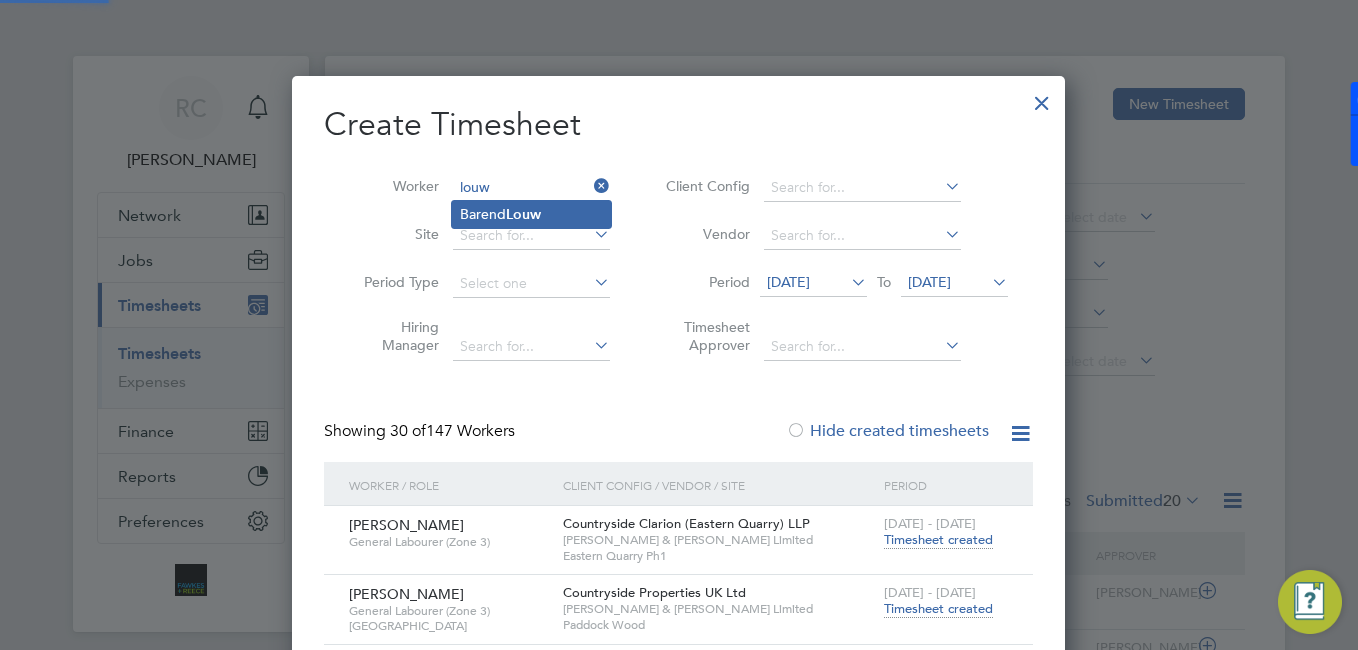 click on "Louw" 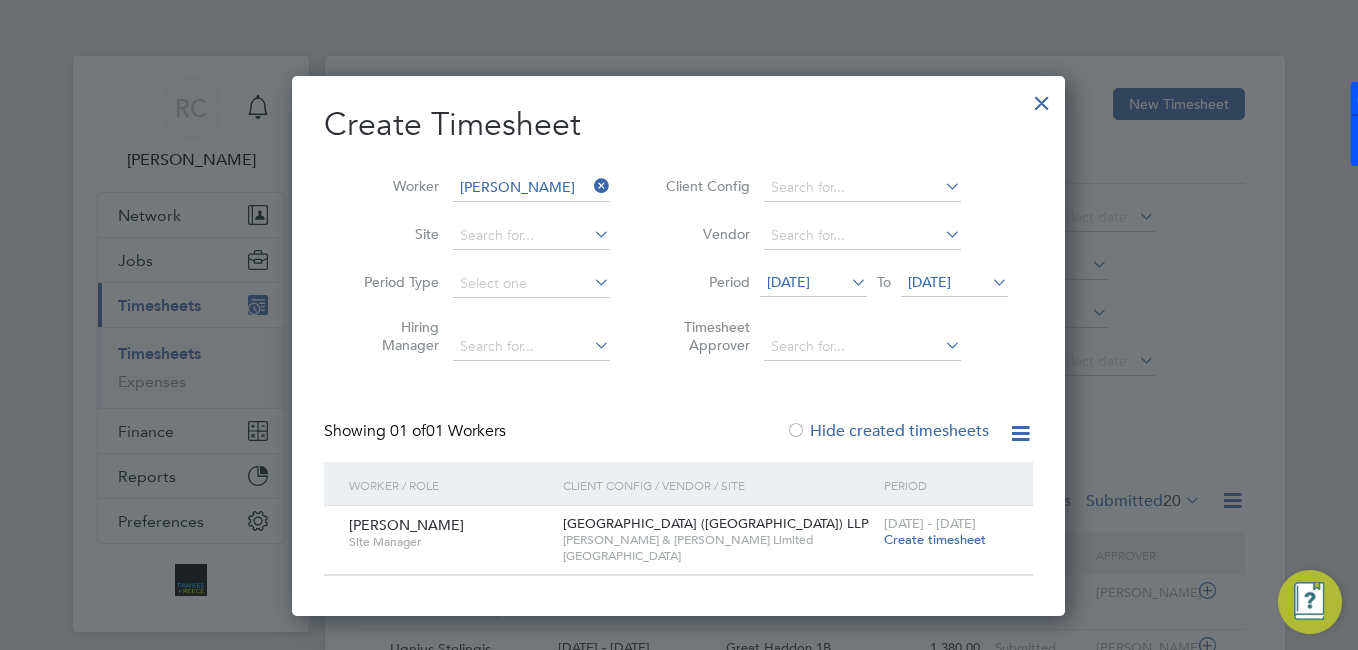 click on "Create timesheet" at bounding box center (935, 539) 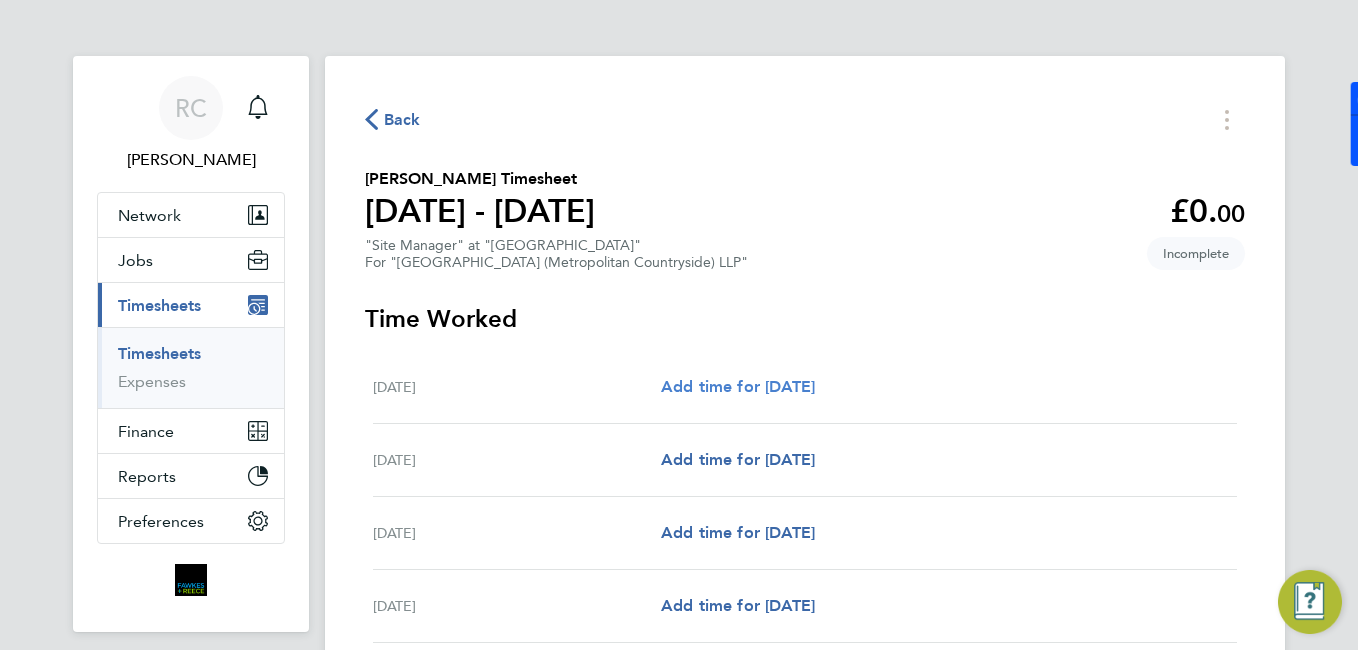 drag, startPoint x: 702, startPoint y: 362, endPoint x: 704, endPoint y: 380, distance: 18.110771 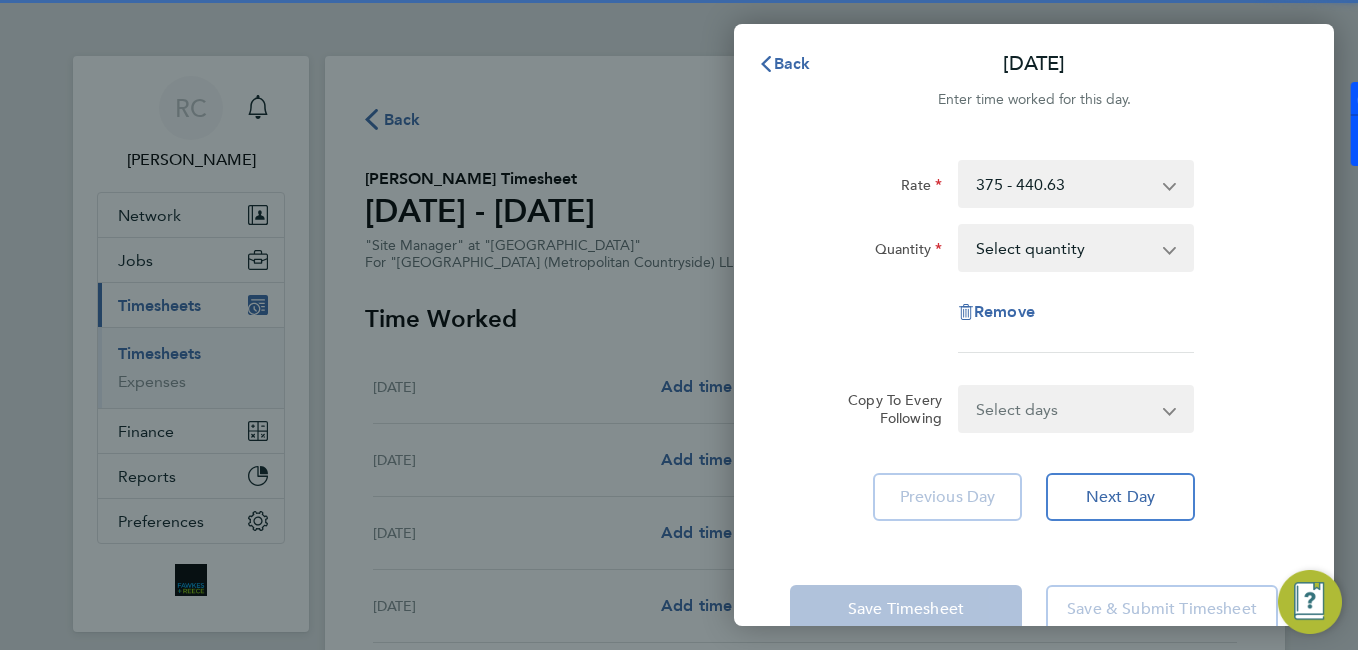 click on "Select quantity   0.5   1" at bounding box center (1064, 248) 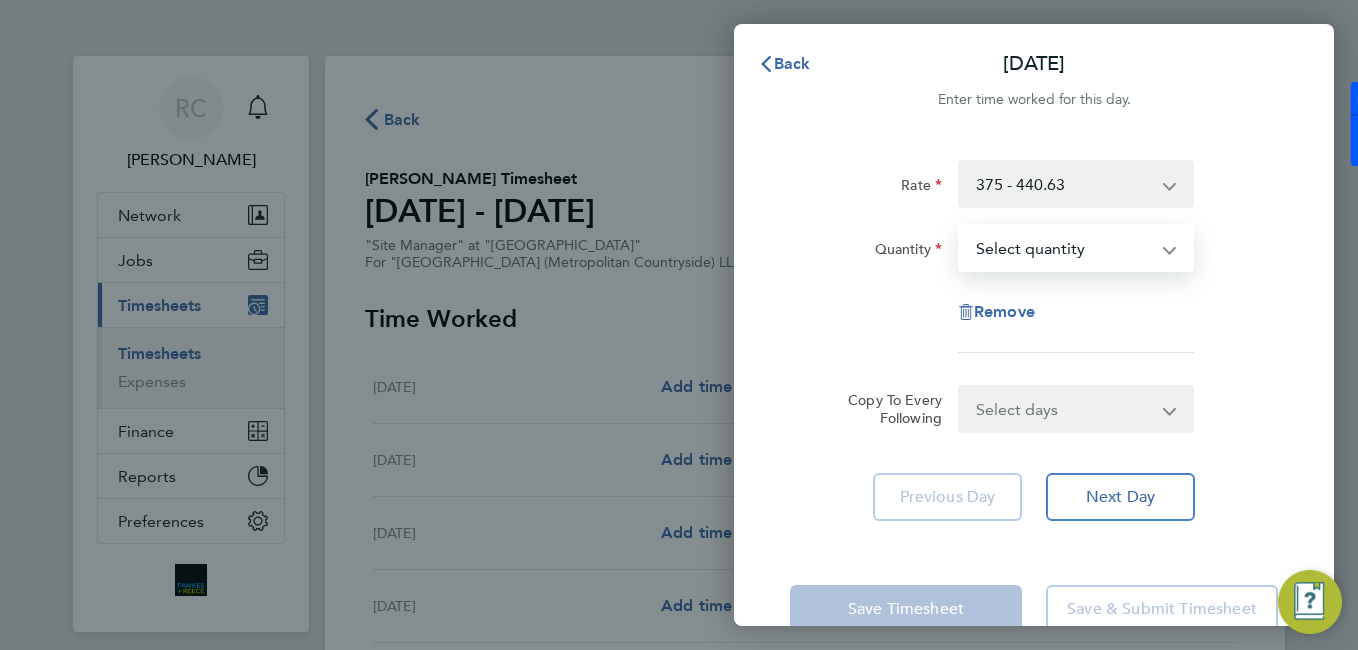 select on "1" 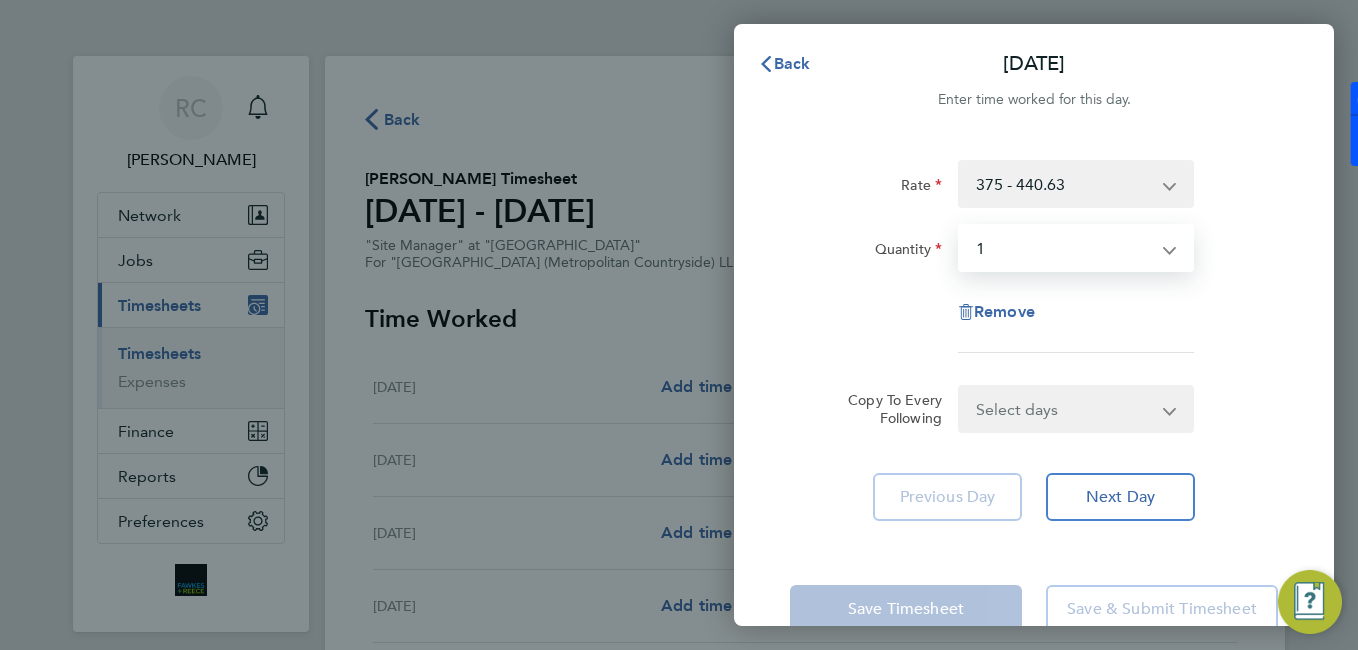 click on "Select quantity   0.5   1" at bounding box center [1064, 248] 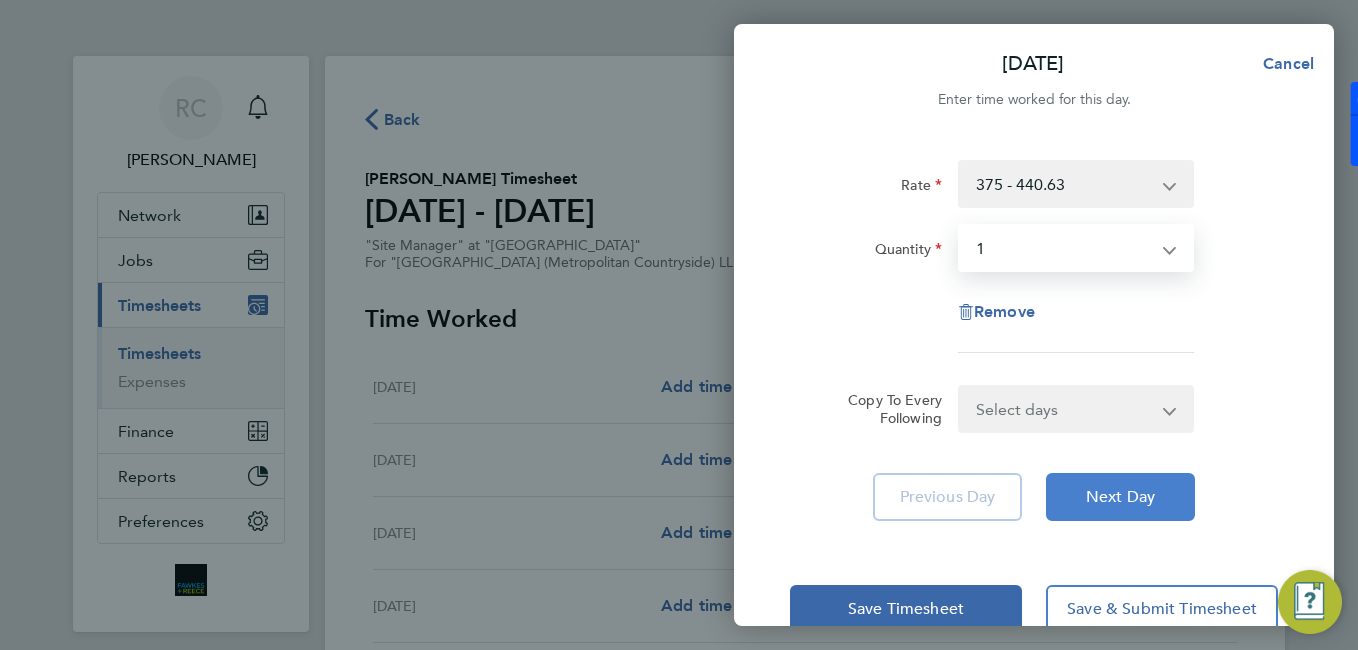 click on "Next Day" 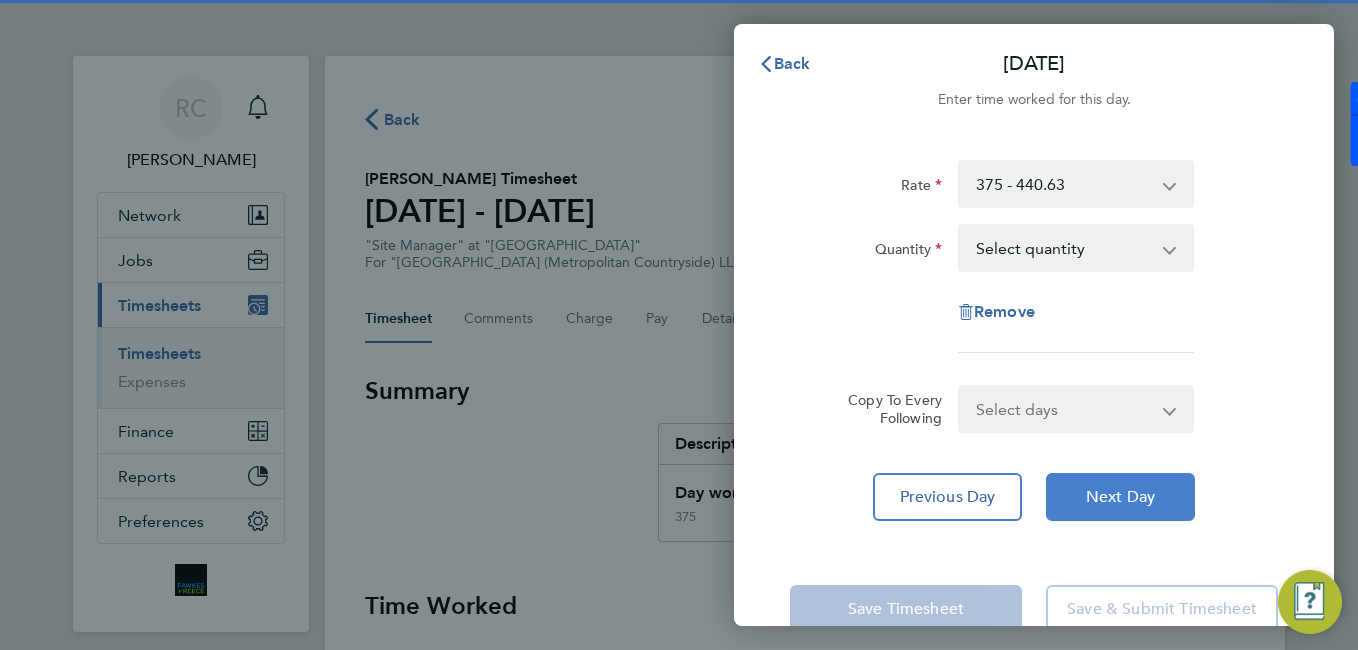 click on "Next Day" 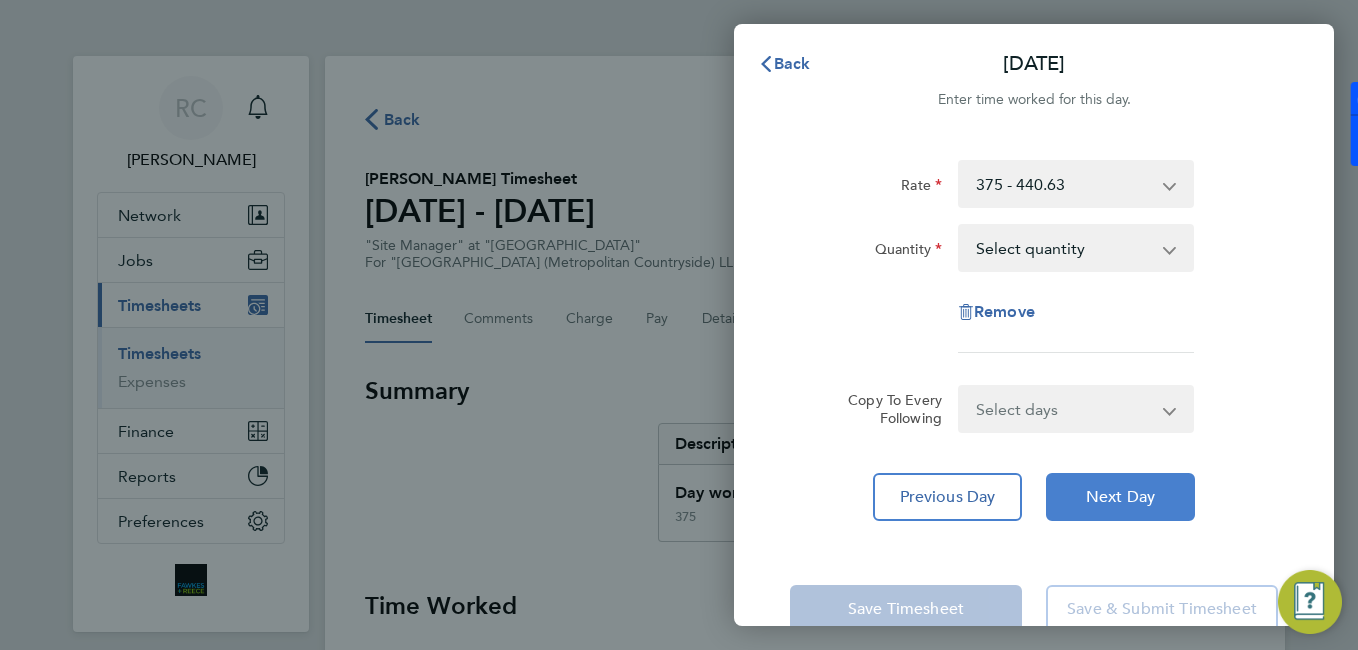 click on "Next Day" 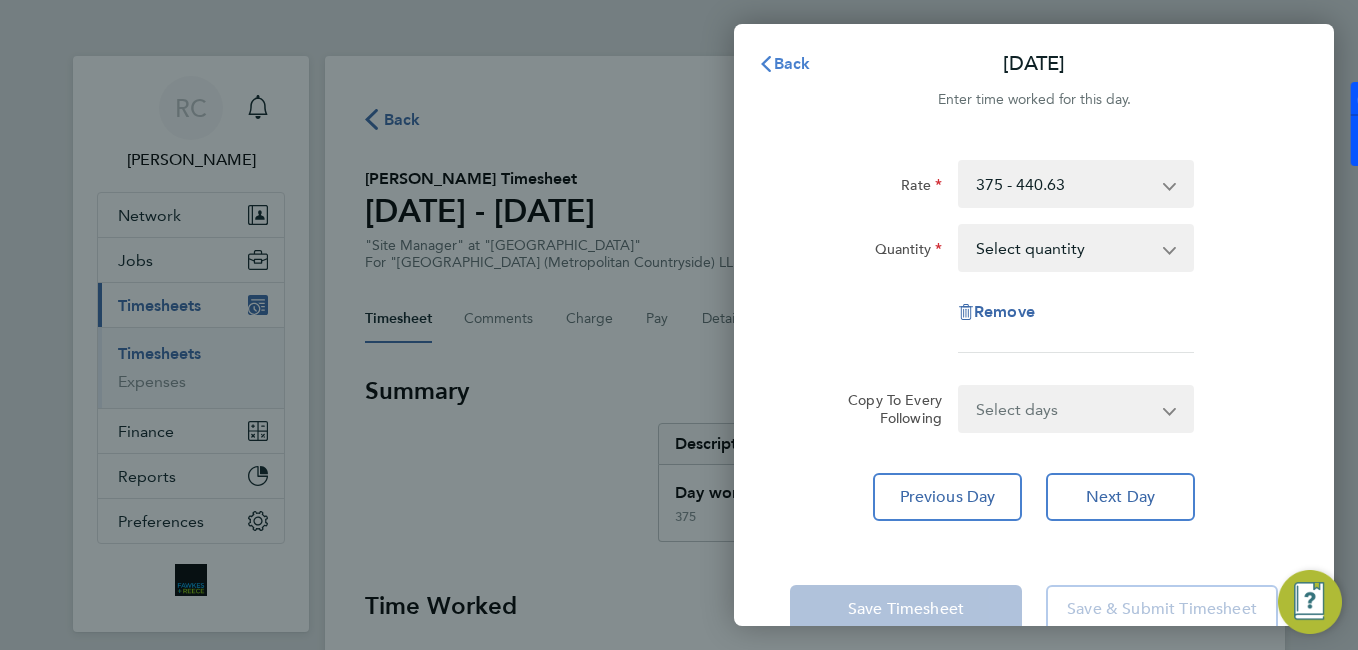 click on "Back" 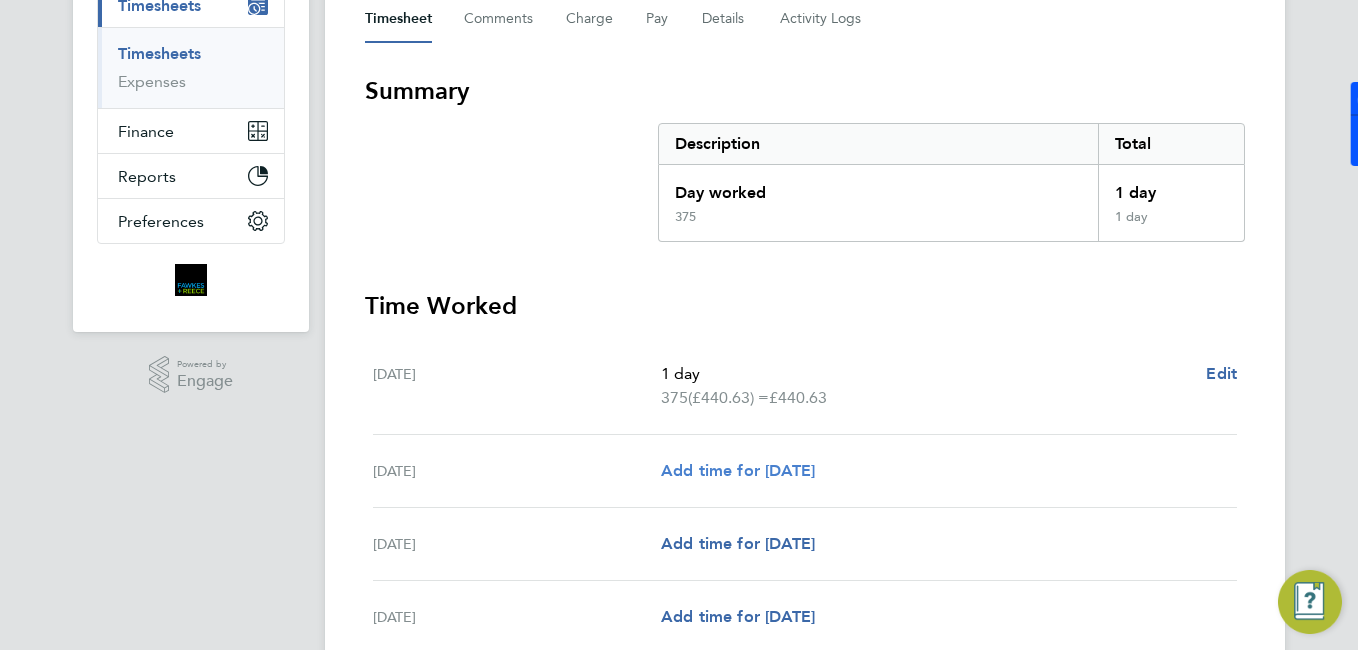 click on "Add time for [DATE]" at bounding box center (738, 470) 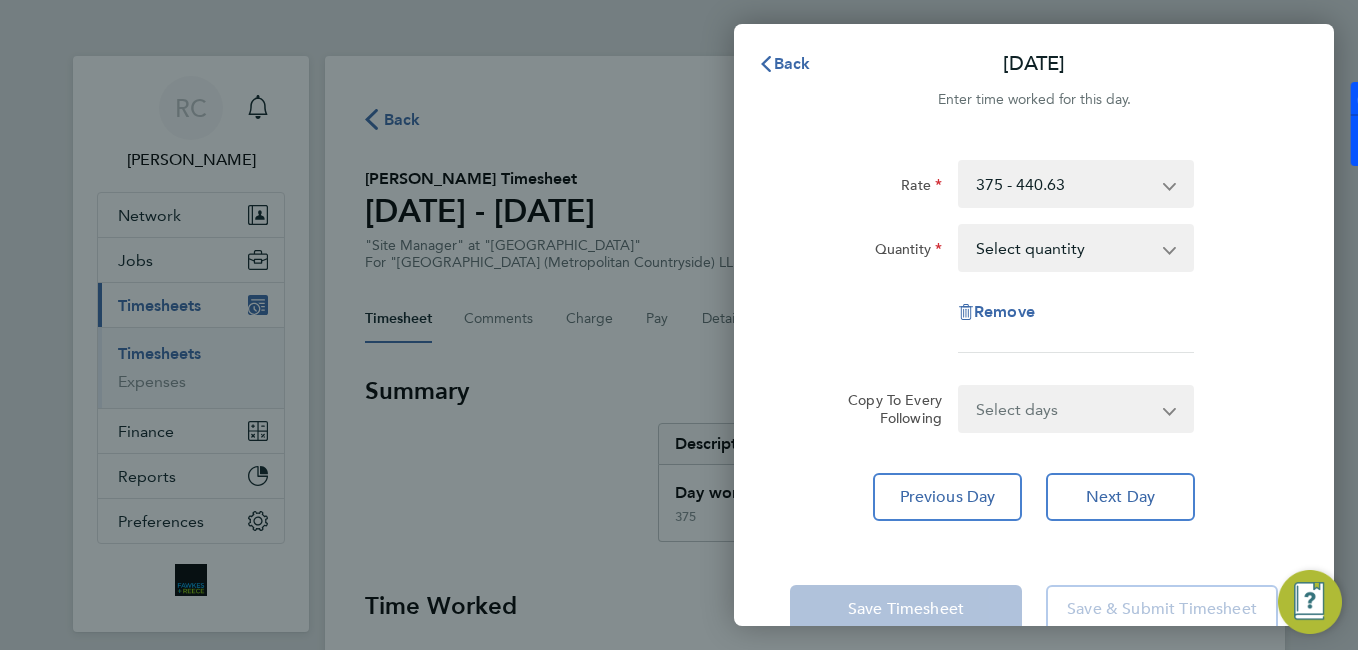click on "Select quantity   0.5   1" at bounding box center [1064, 248] 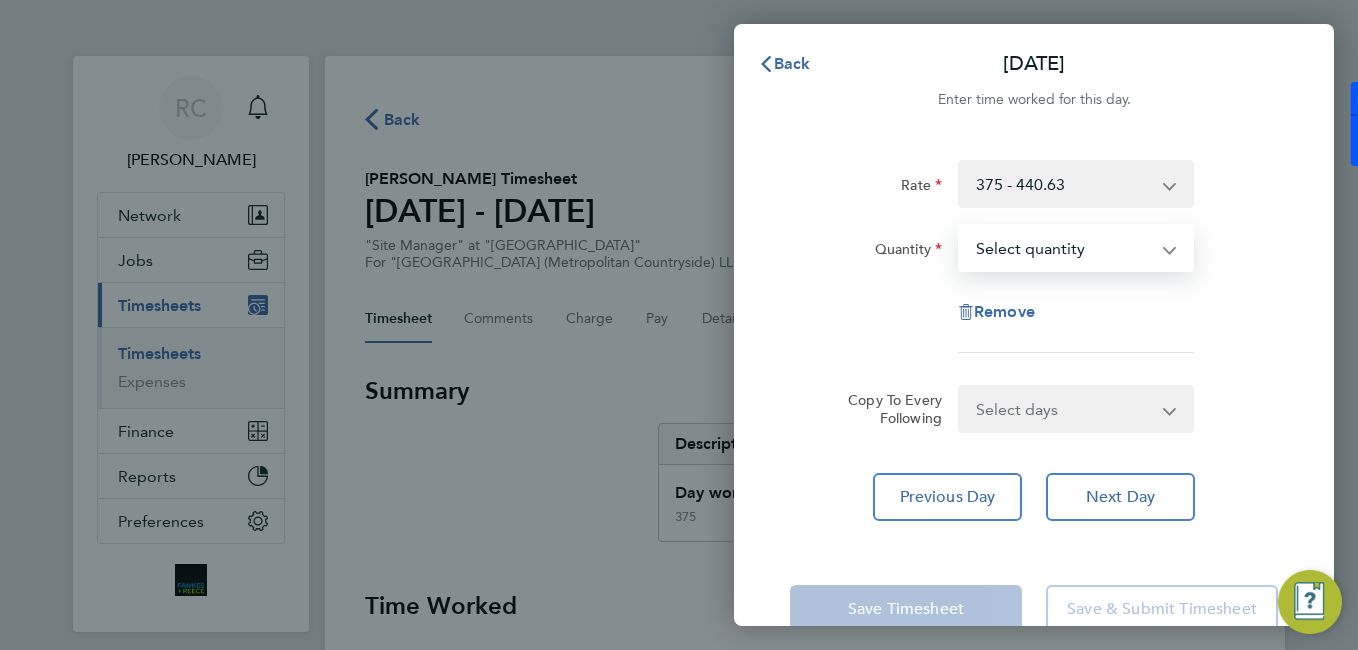 select on "1" 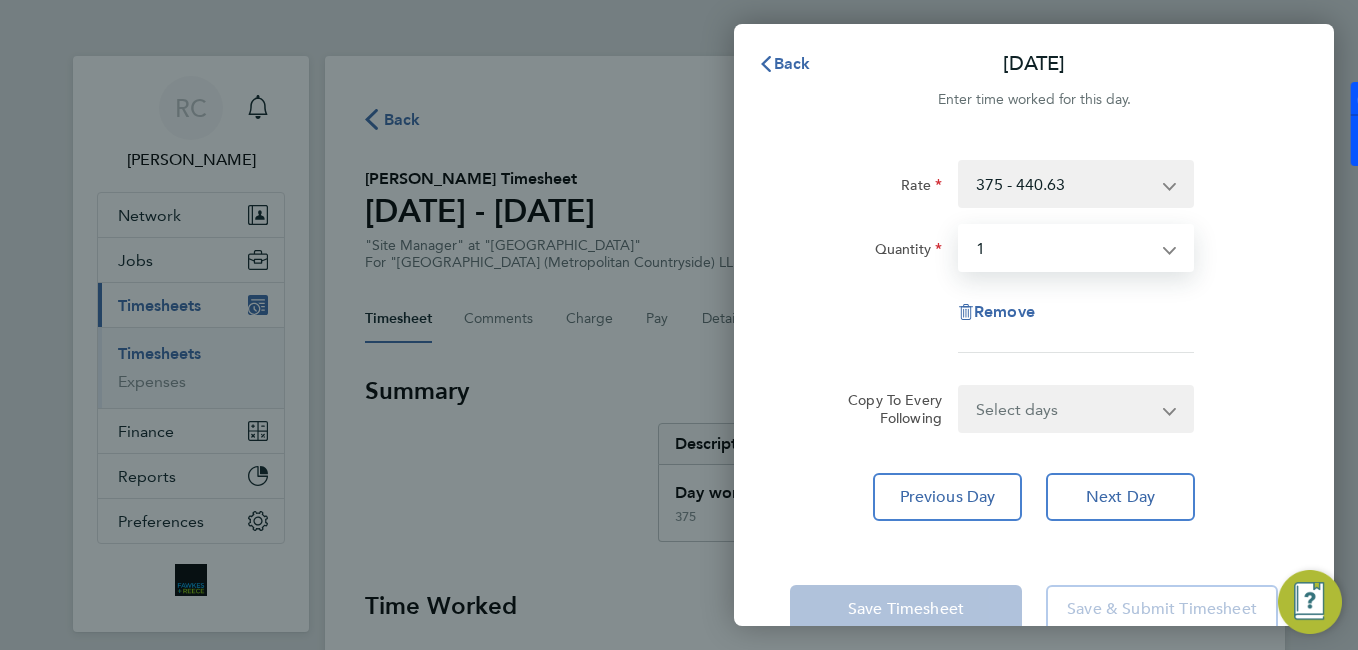 click on "Select quantity   0.5   1" at bounding box center (1064, 248) 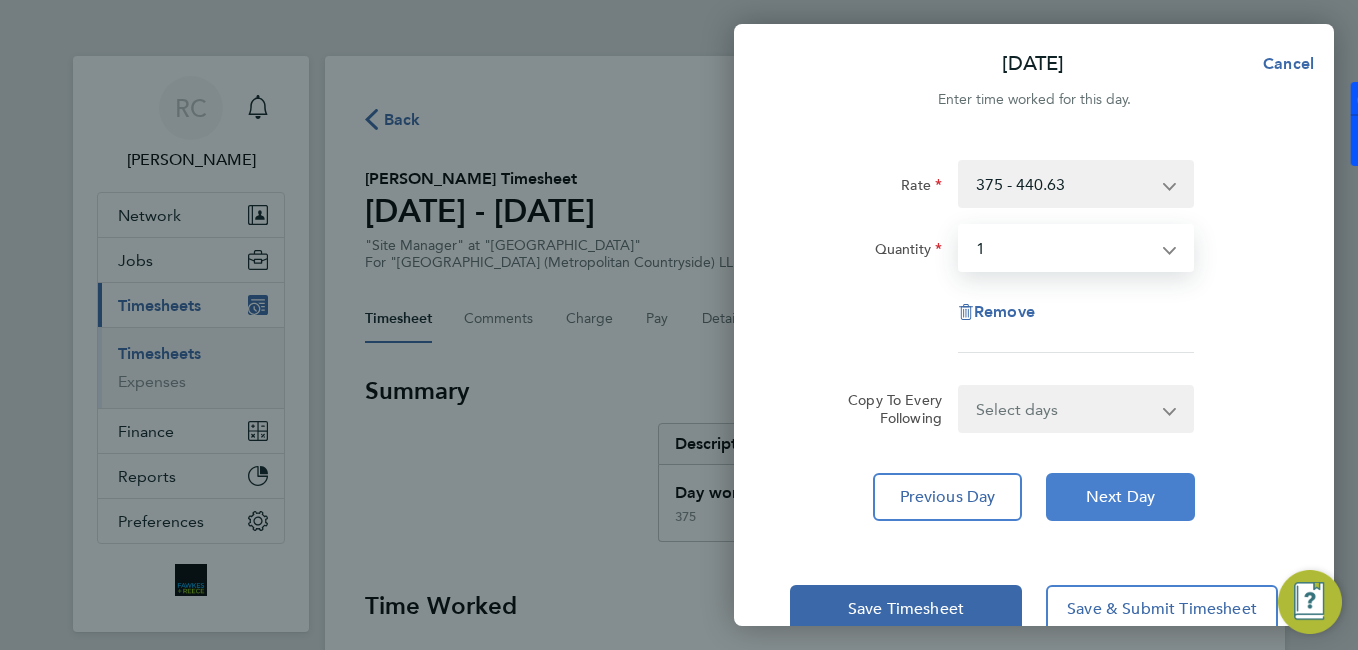 click on "Next Day" 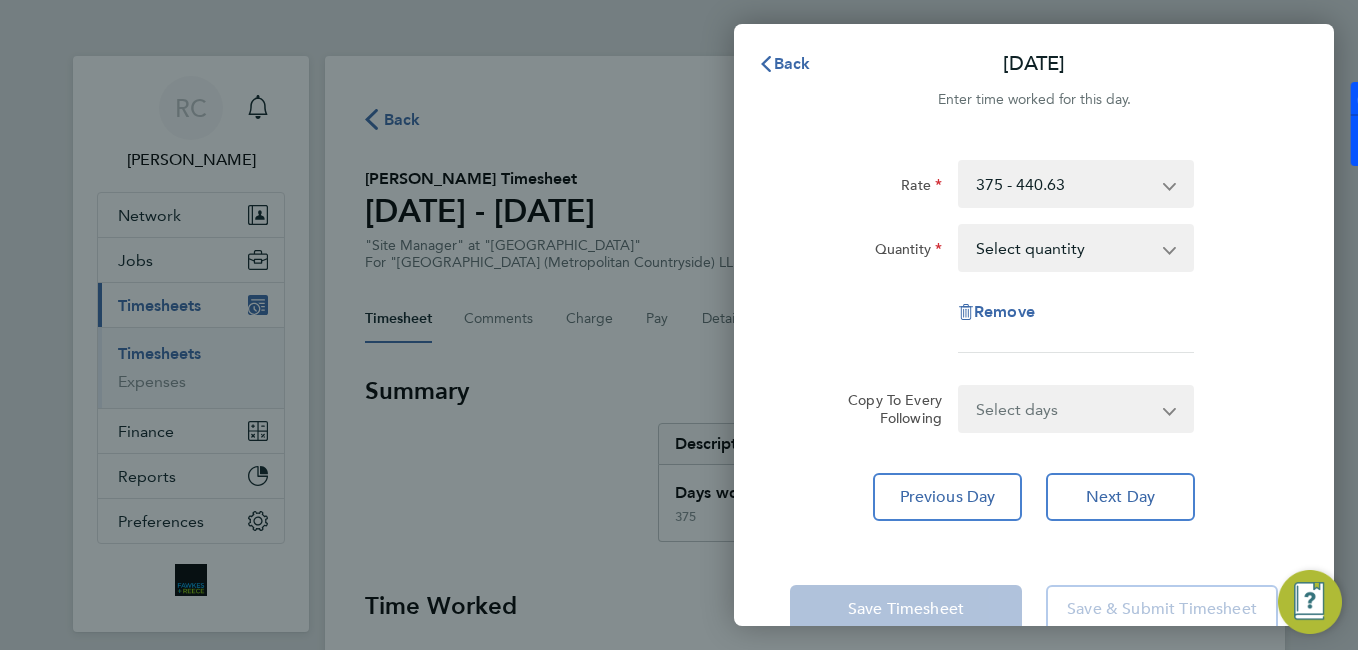 click on "Select quantity   0.5   1" at bounding box center [1064, 248] 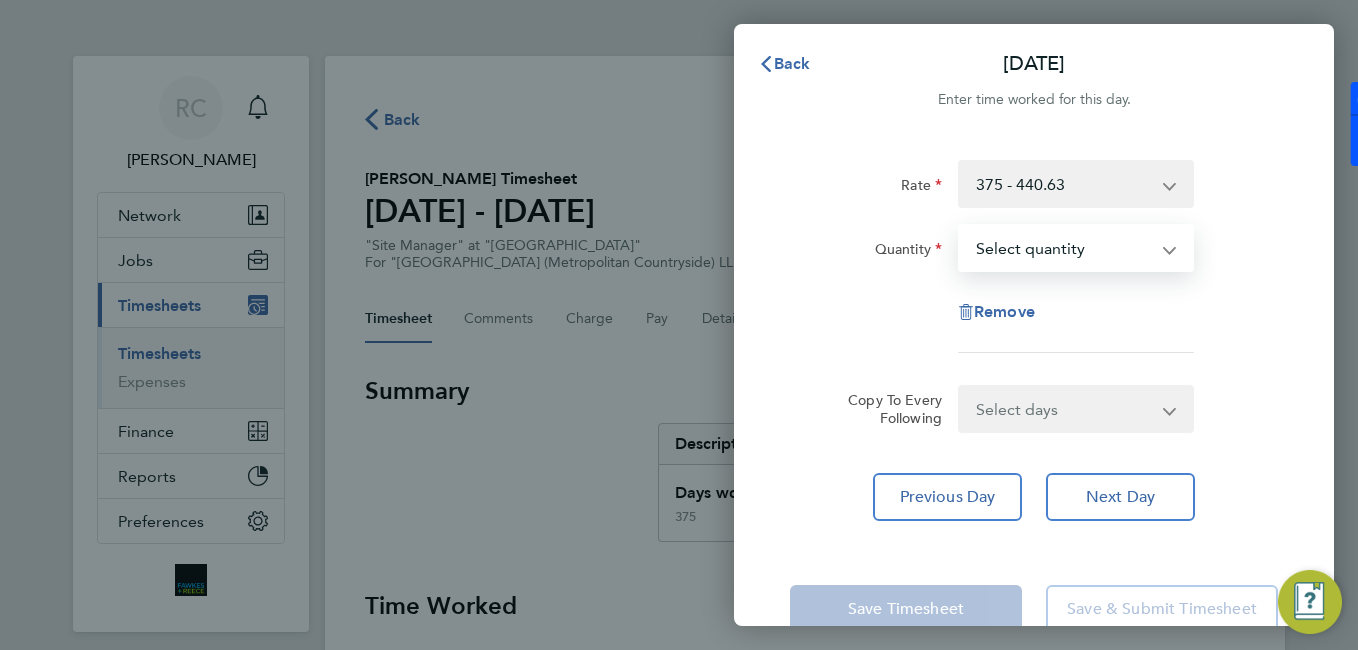 select on "1" 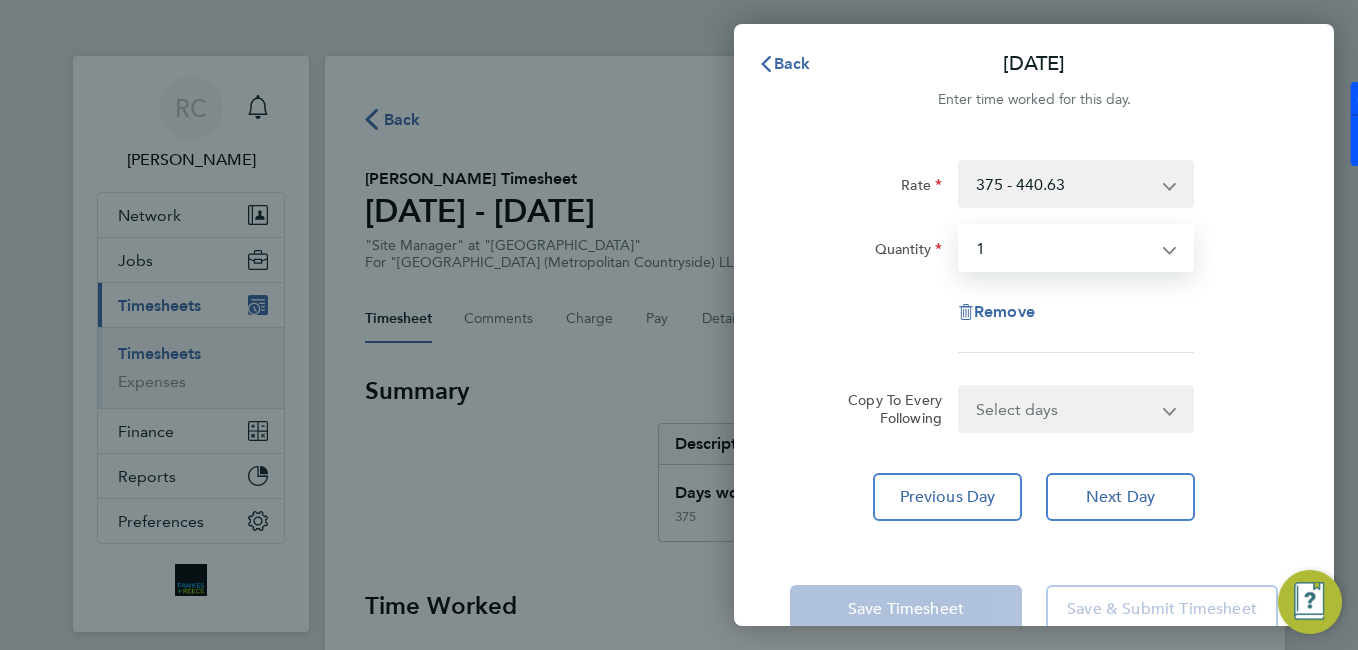 click on "Select quantity   0.5   1" at bounding box center (1064, 248) 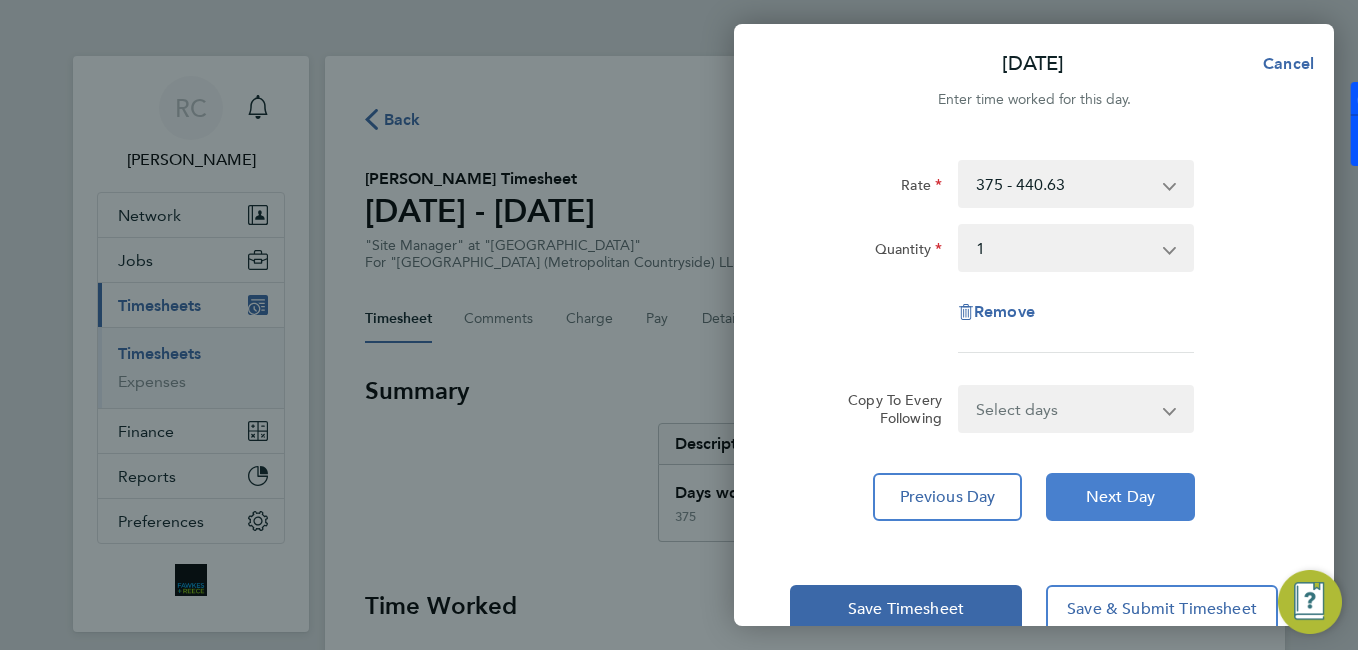 click on "Next Day" 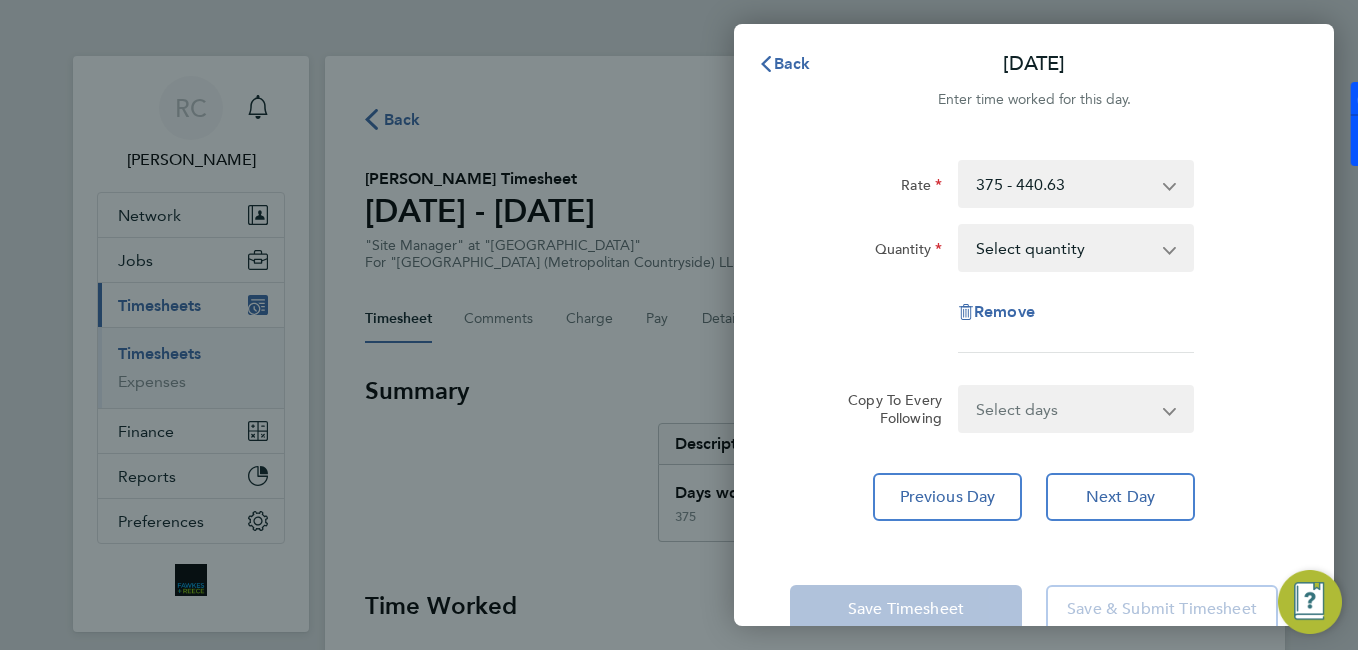 click on "Rate  375 - 440.63
Quantity  Select quantity   0.5   1
Remove" 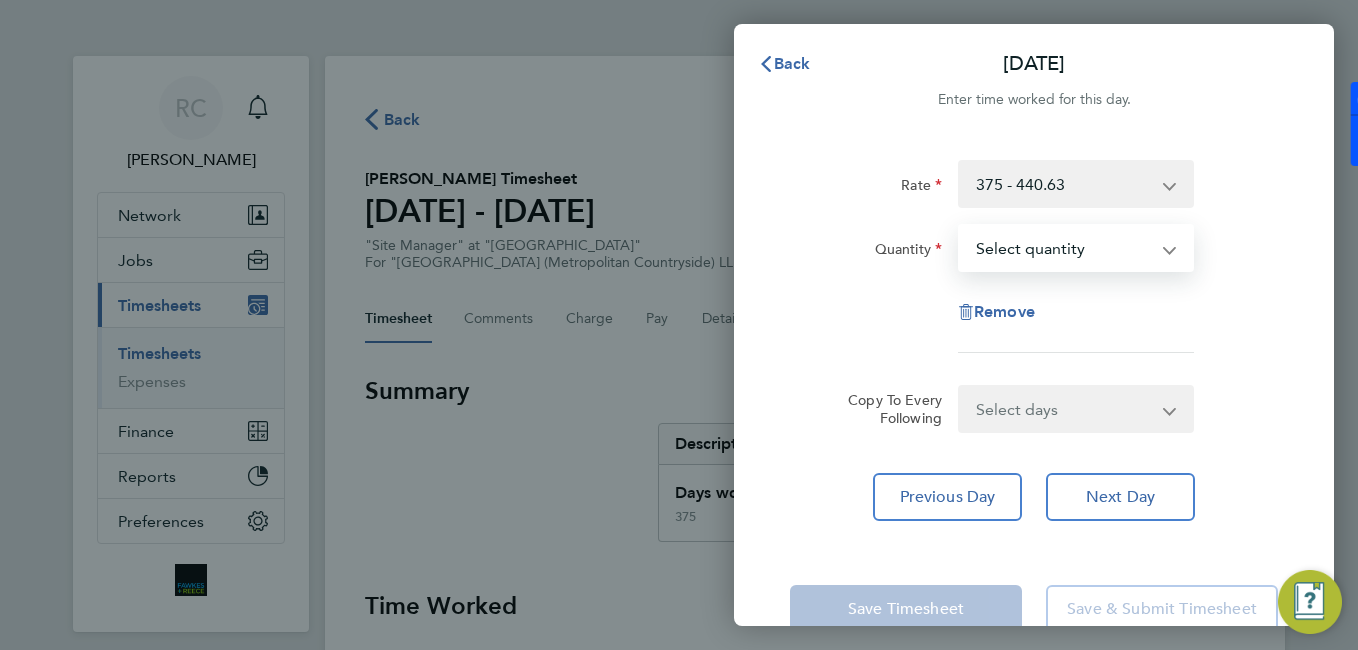 select on "1" 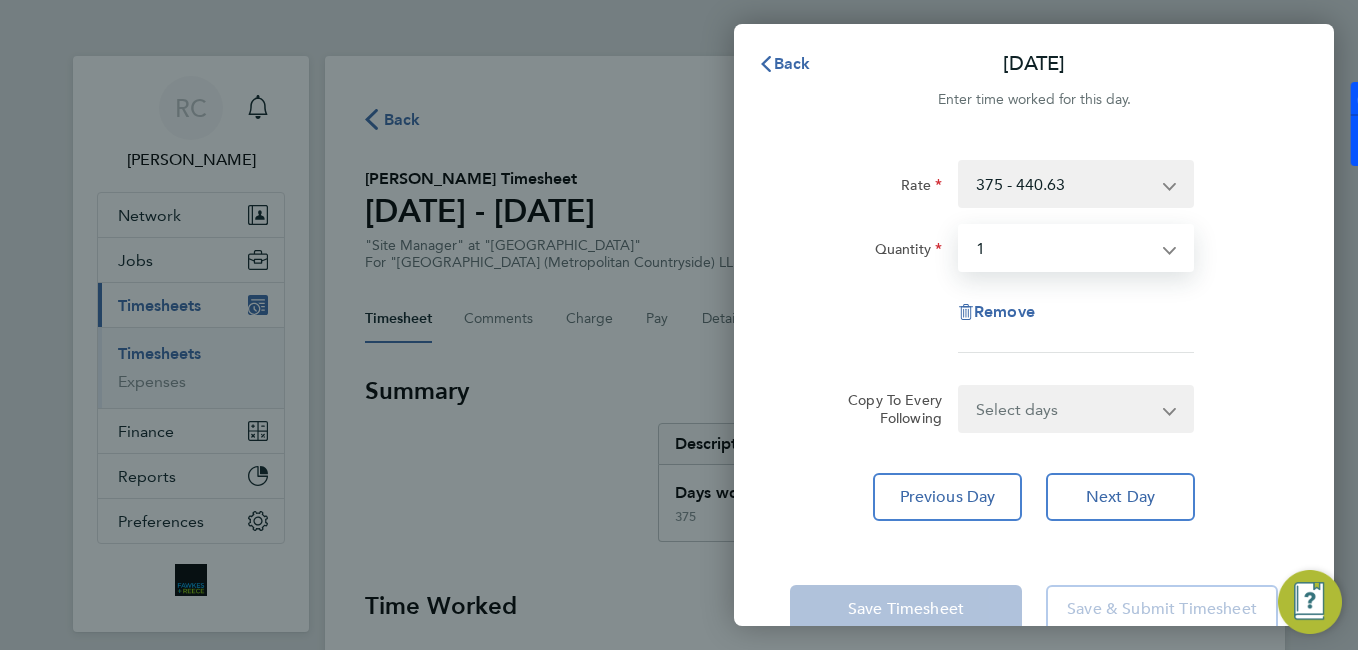 click on "Select quantity   0.5   1" at bounding box center [1064, 248] 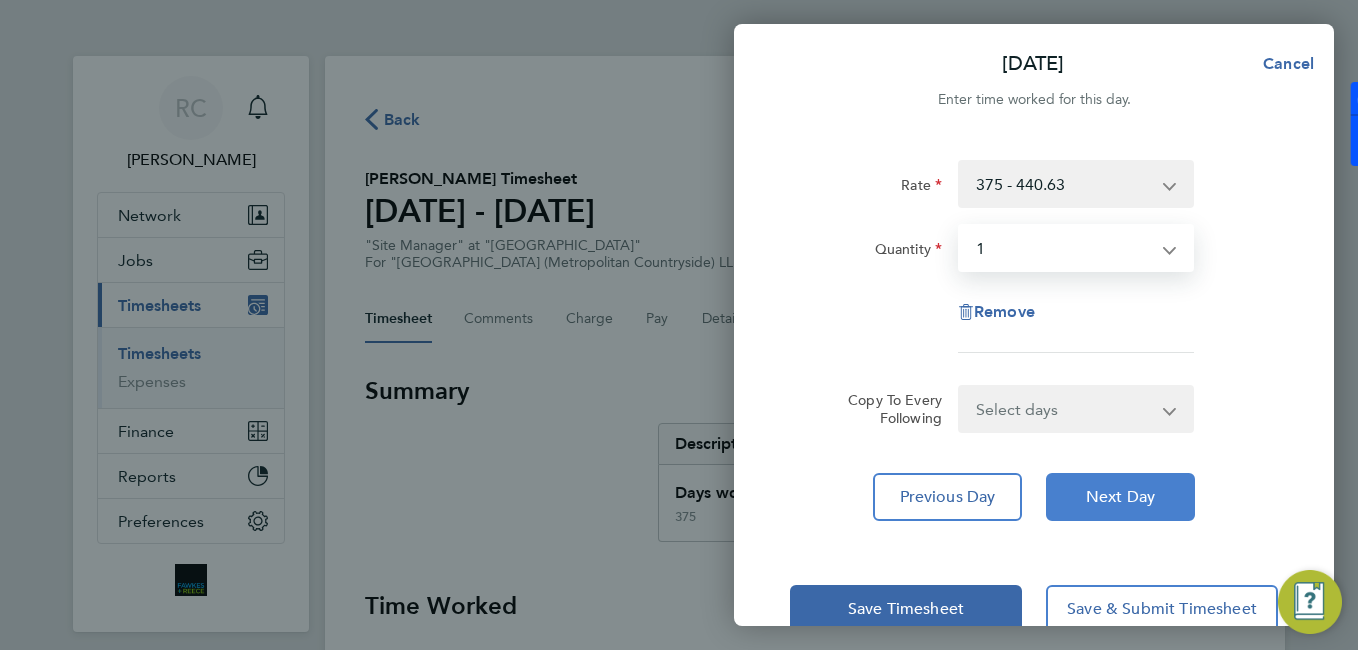 click on "Next Day" 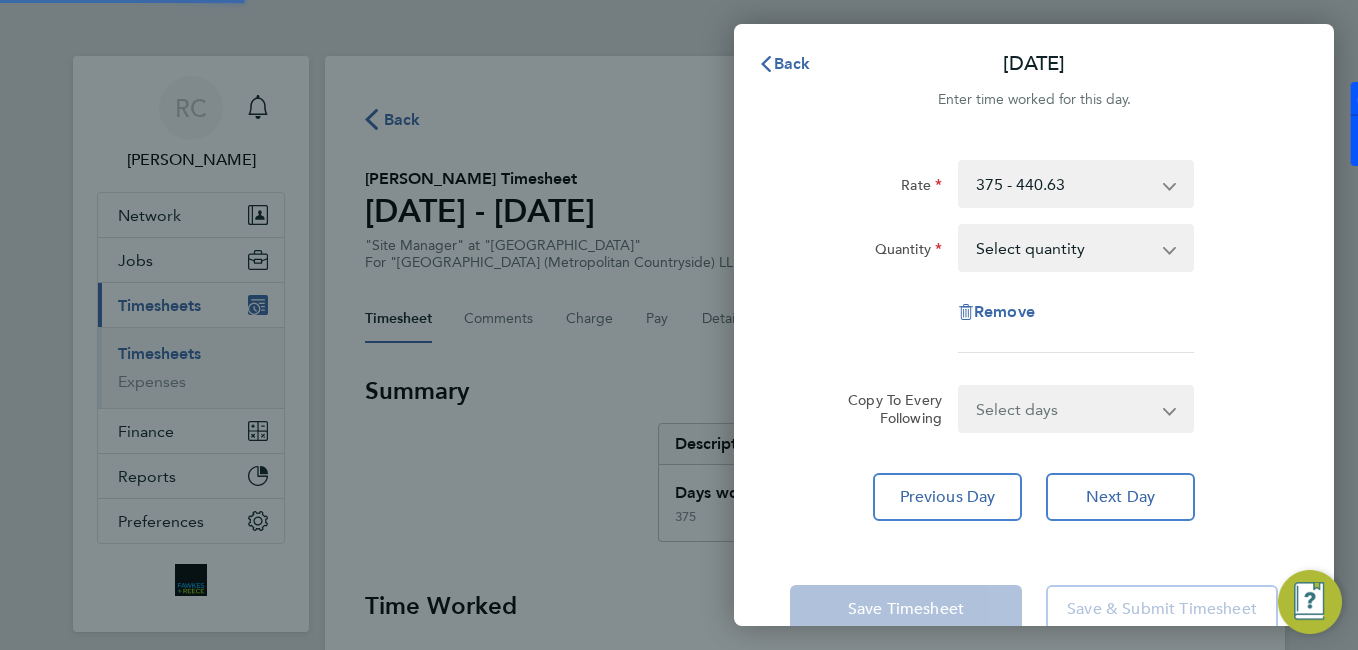 click on "Back  [DATE]   Enter time worked for this day.  Rate  375 - 440.63
Quantity  Select quantity   0.5   1
Remove  Copy To Every Following  Select days   Day   Weekend (Sat-Sun)   [DATE]   [DATE]
Previous Day   Next Day   Save Timesheet   Save & Submit Timesheet" 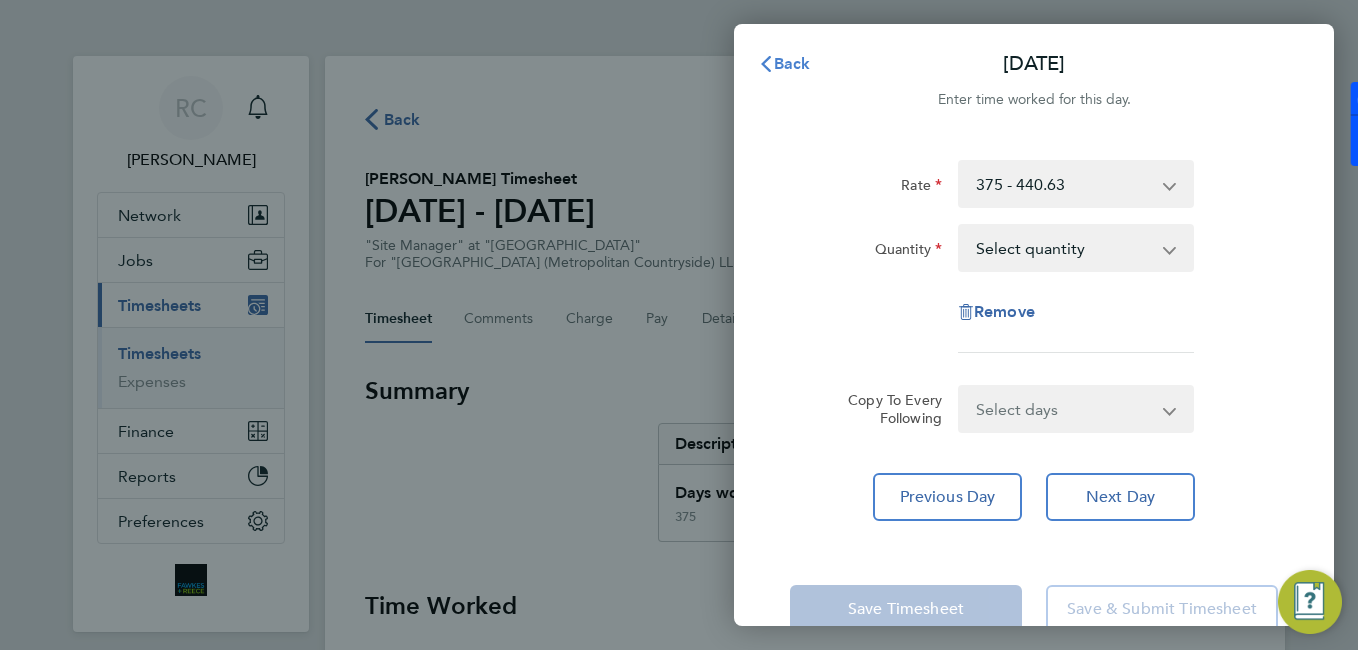 click on "Back" 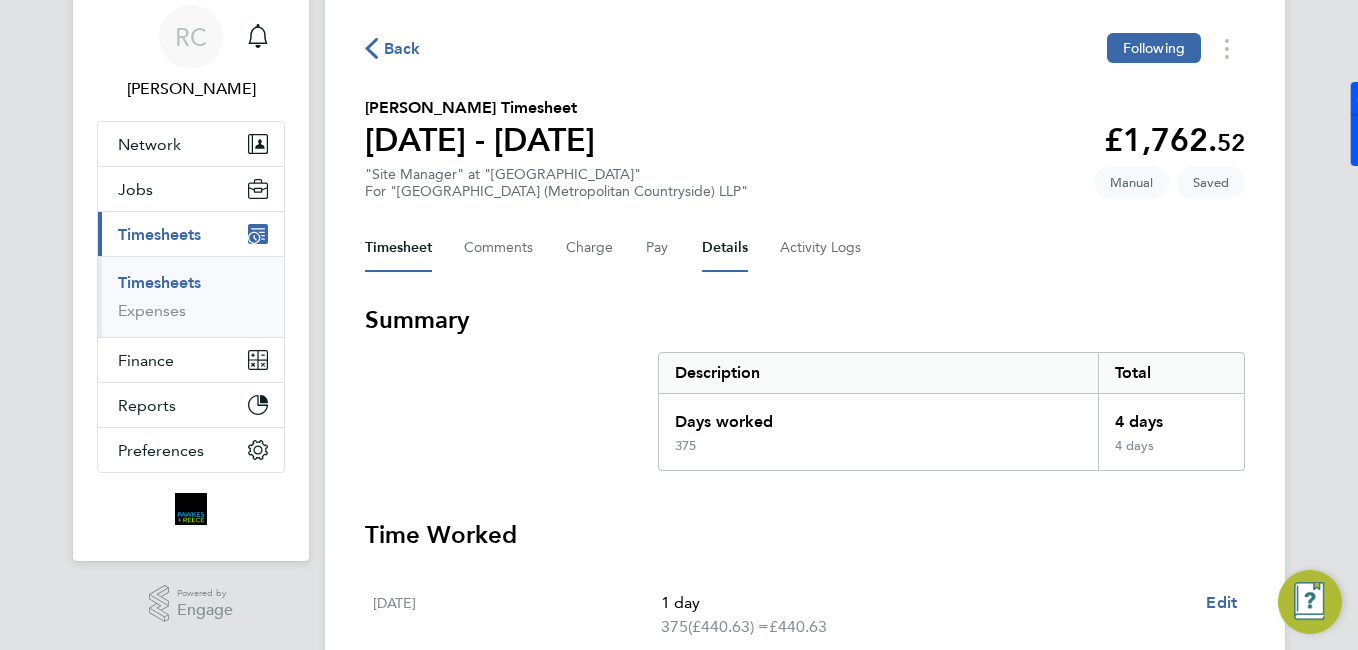 click on "Details" at bounding box center (725, 248) 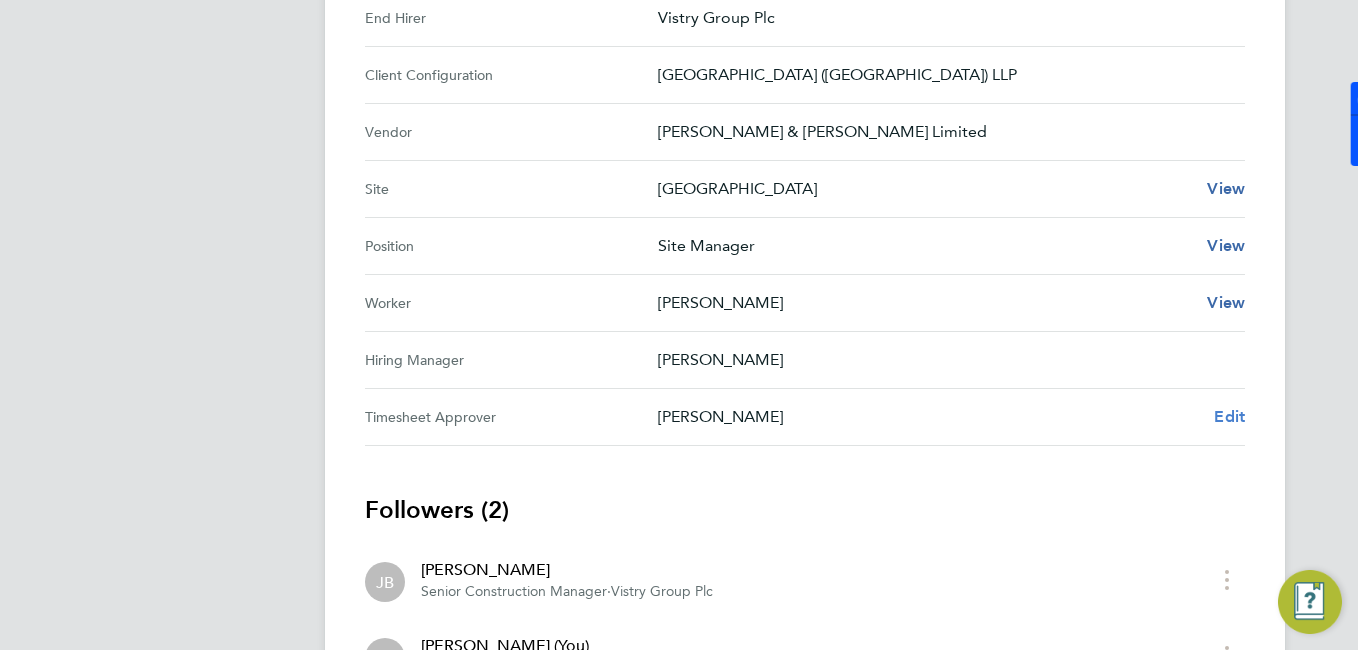 click on "Edit" at bounding box center [1229, 416] 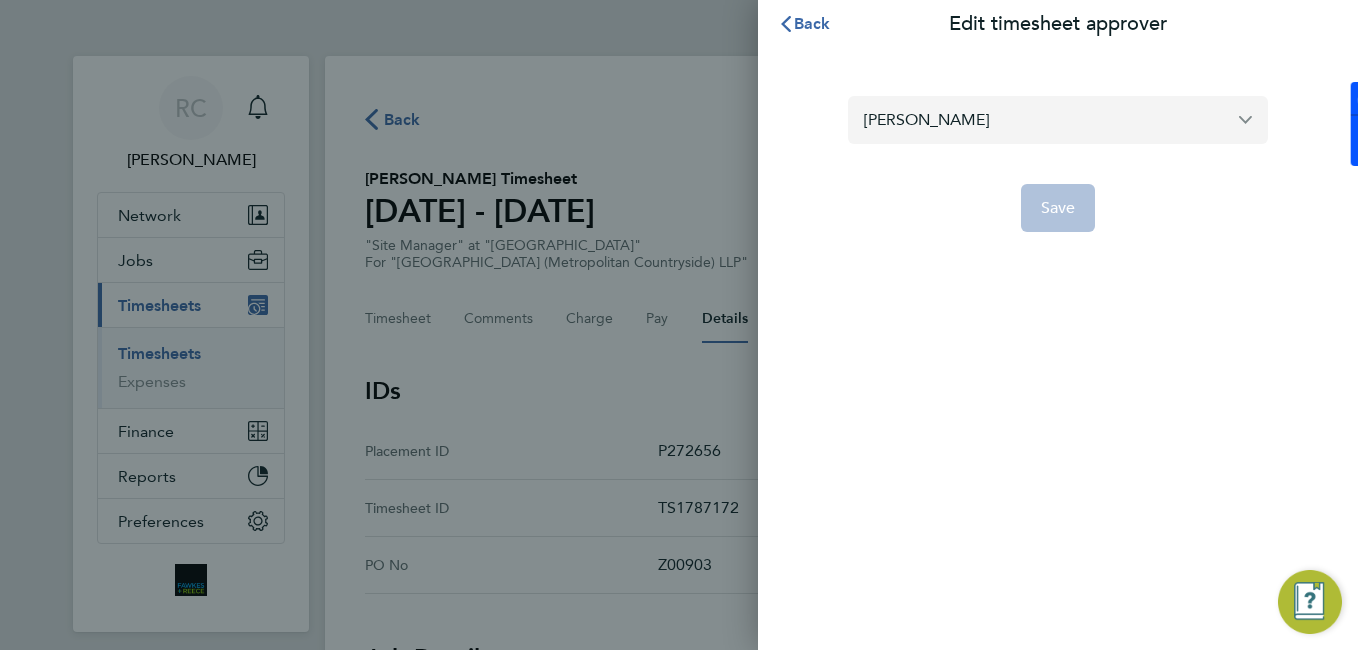click on "[PERSON_NAME]" at bounding box center (1058, 119) 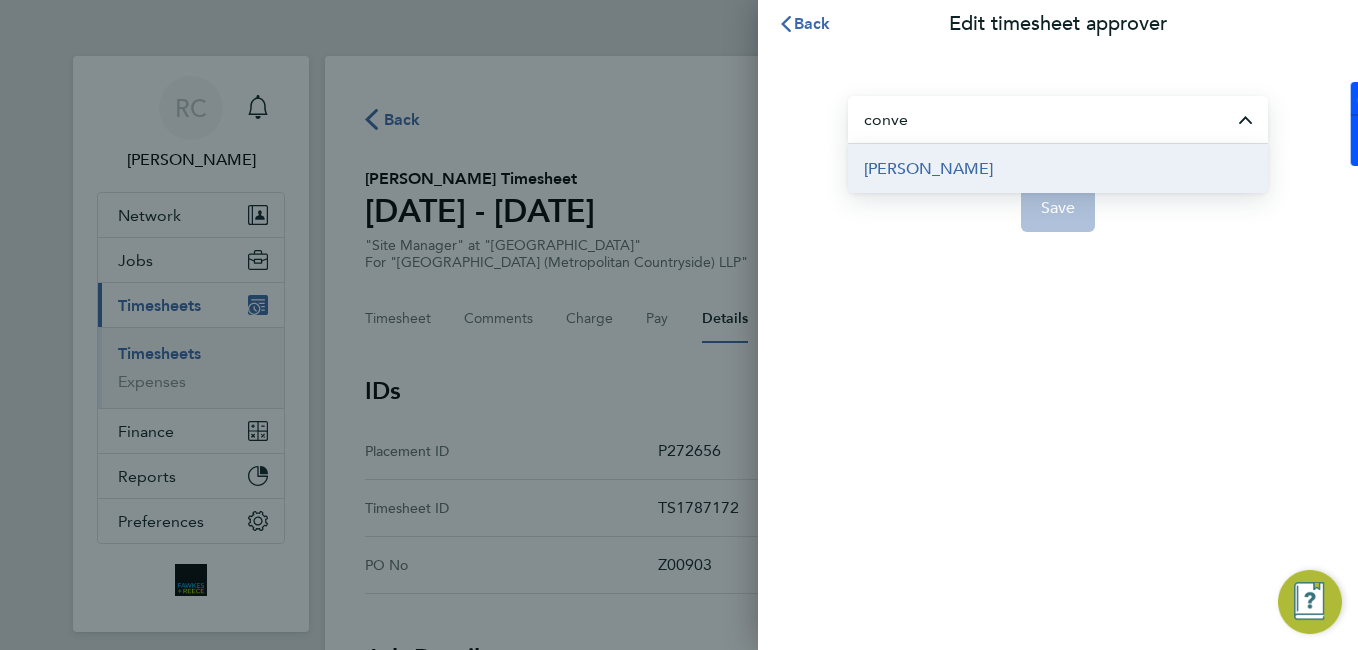 click on "[PERSON_NAME]" at bounding box center (1058, 168) 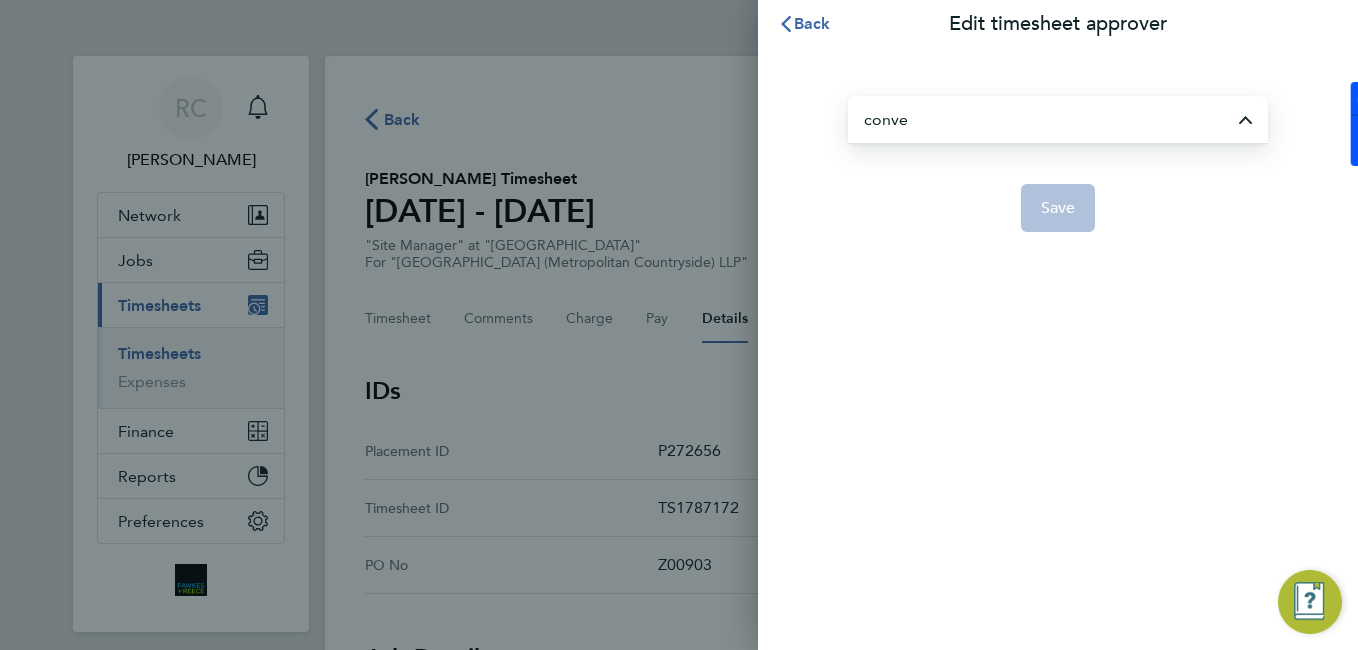 type on "[PERSON_NAME]" 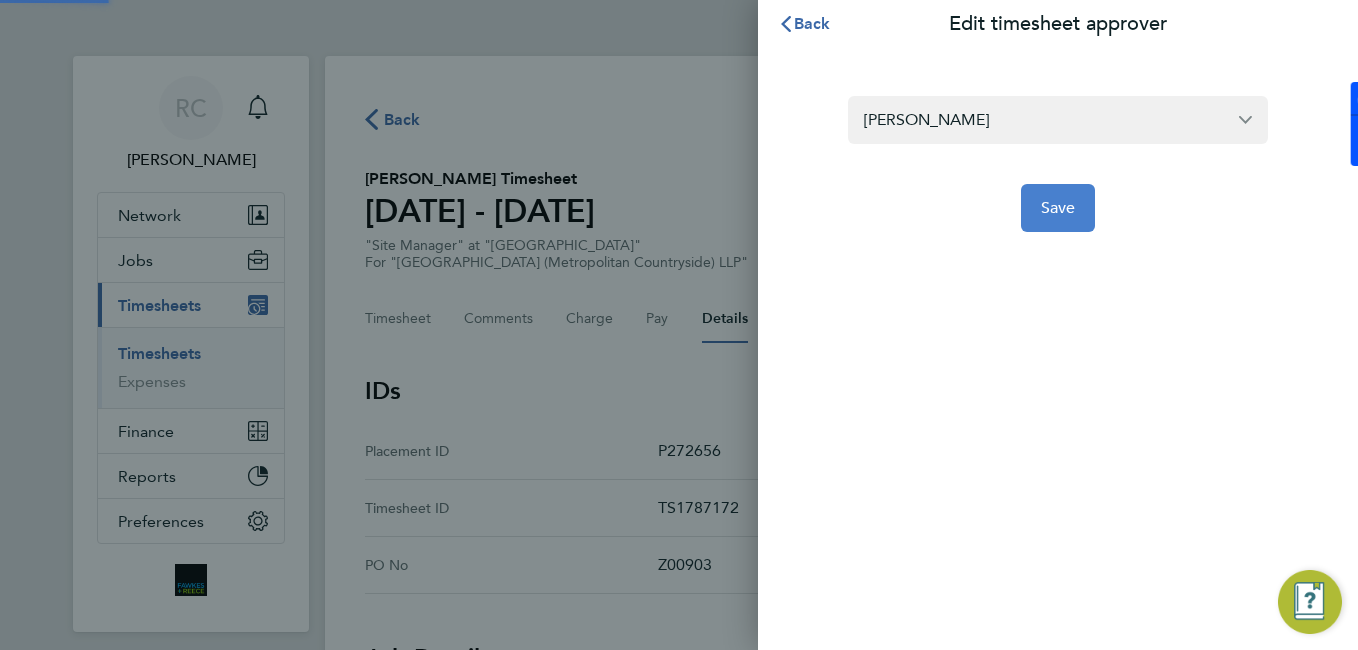 click on "Save" 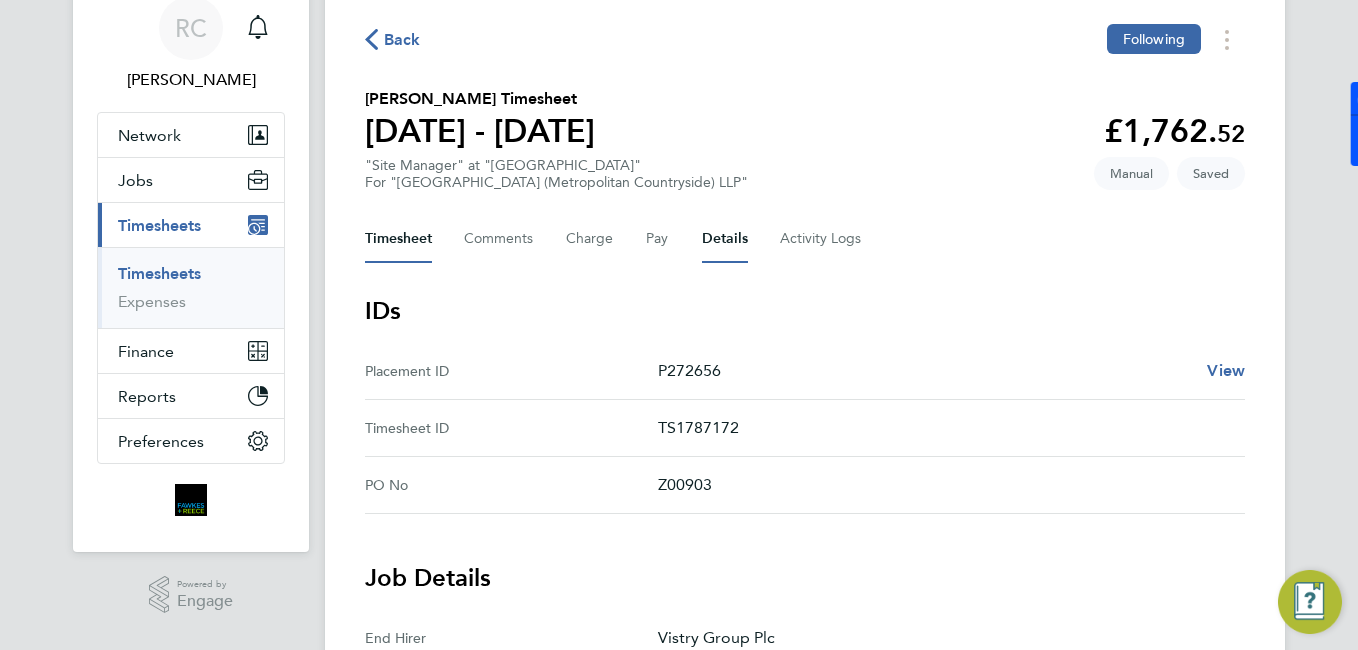 click on "Timesheet" at bounding box center [398, 239] 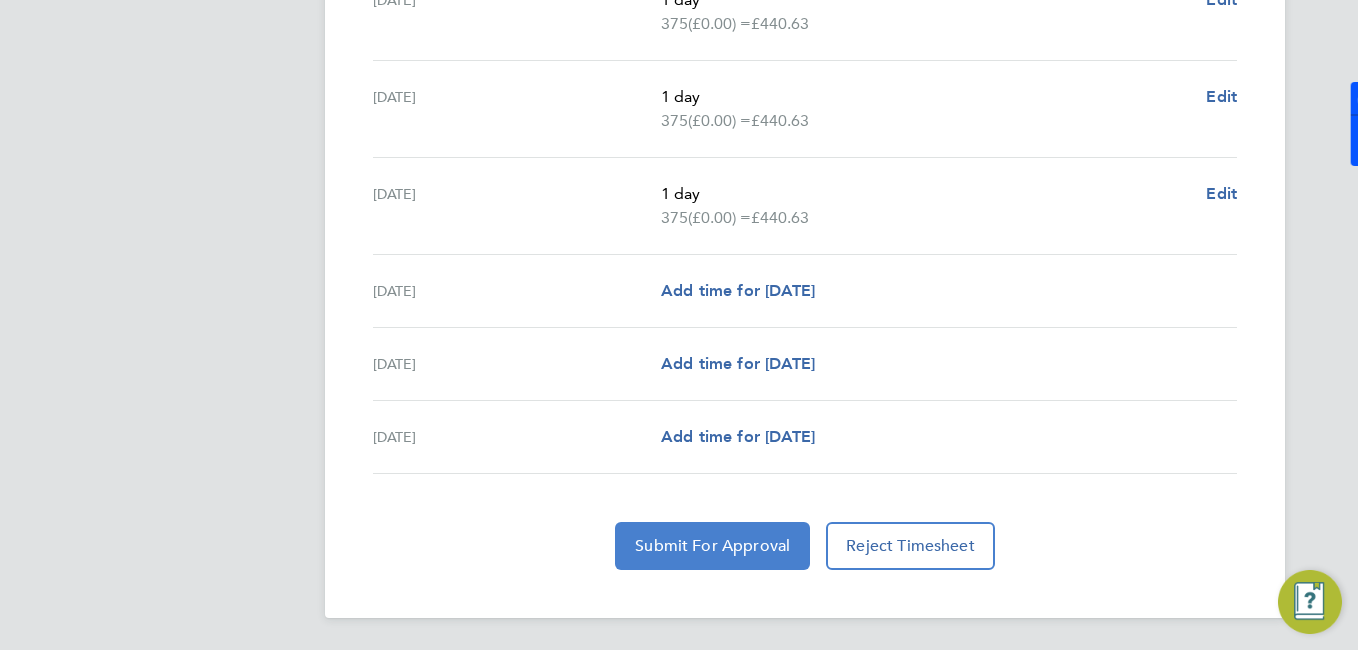 drag, startPoint x: 726, startPoint y: 553, endPoint x: 677, endPoint y: 554, distance: 49.010204 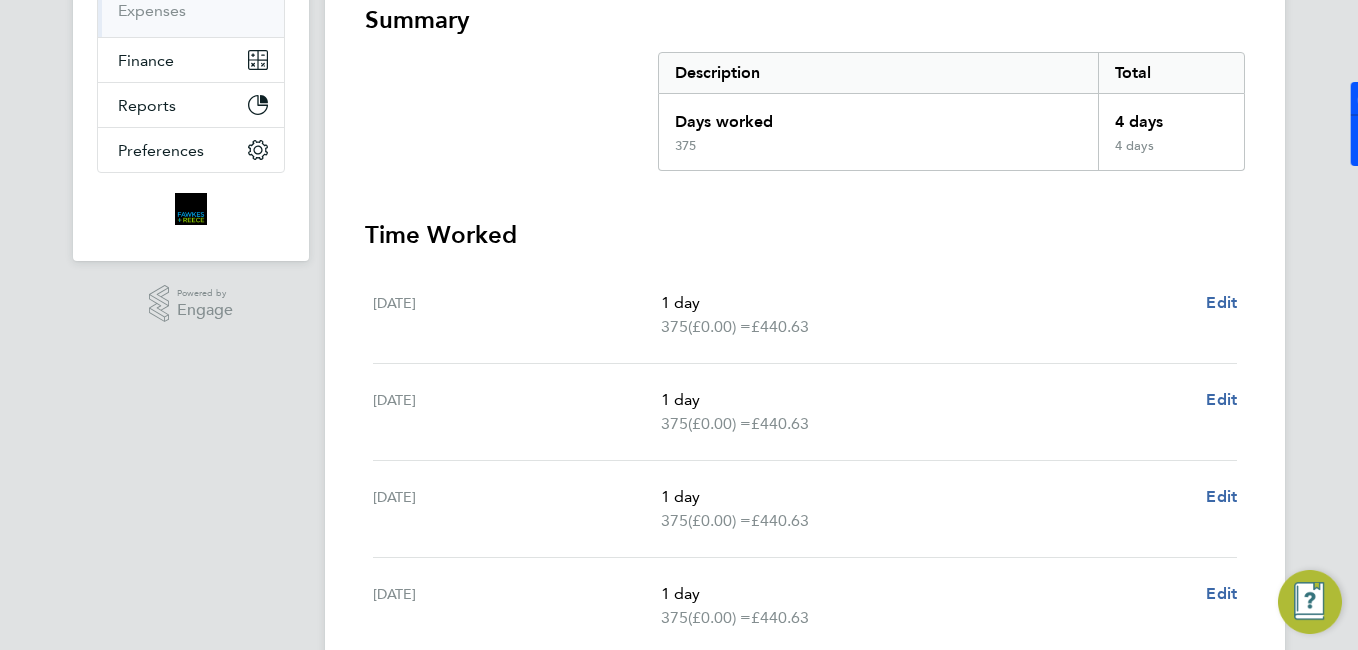 scroll, scrollTop: 71, scrollLeft: 0, axis: vertical 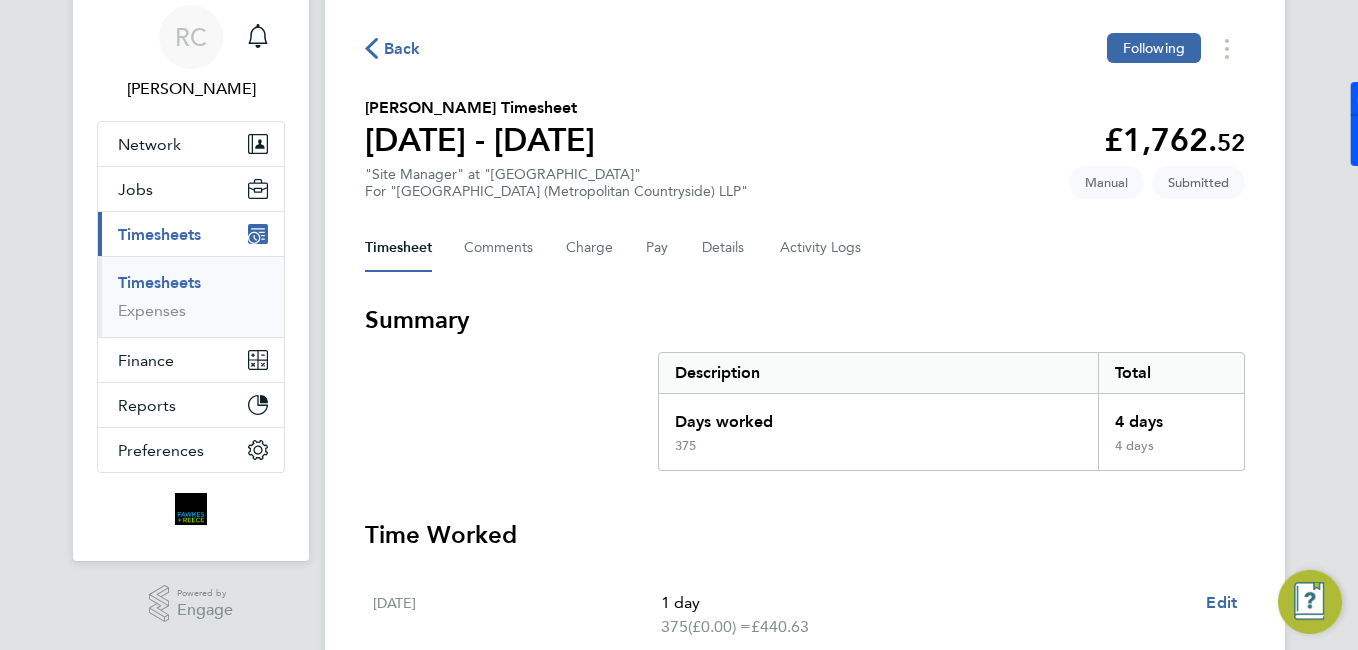 drag, startPoint x: 390, startPoint y: 265, endPoint x: 506, endPoint y: 263, distance: 116.01724 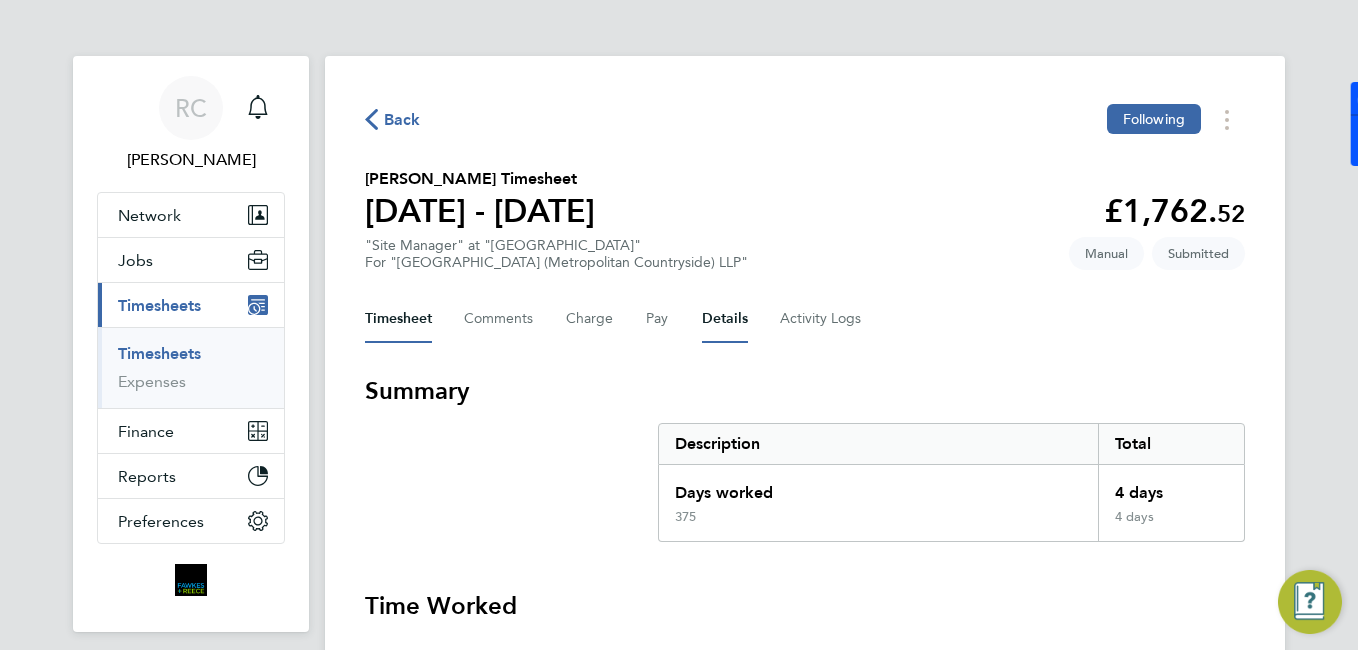 click on "Details" at bounding box center (725, 319) 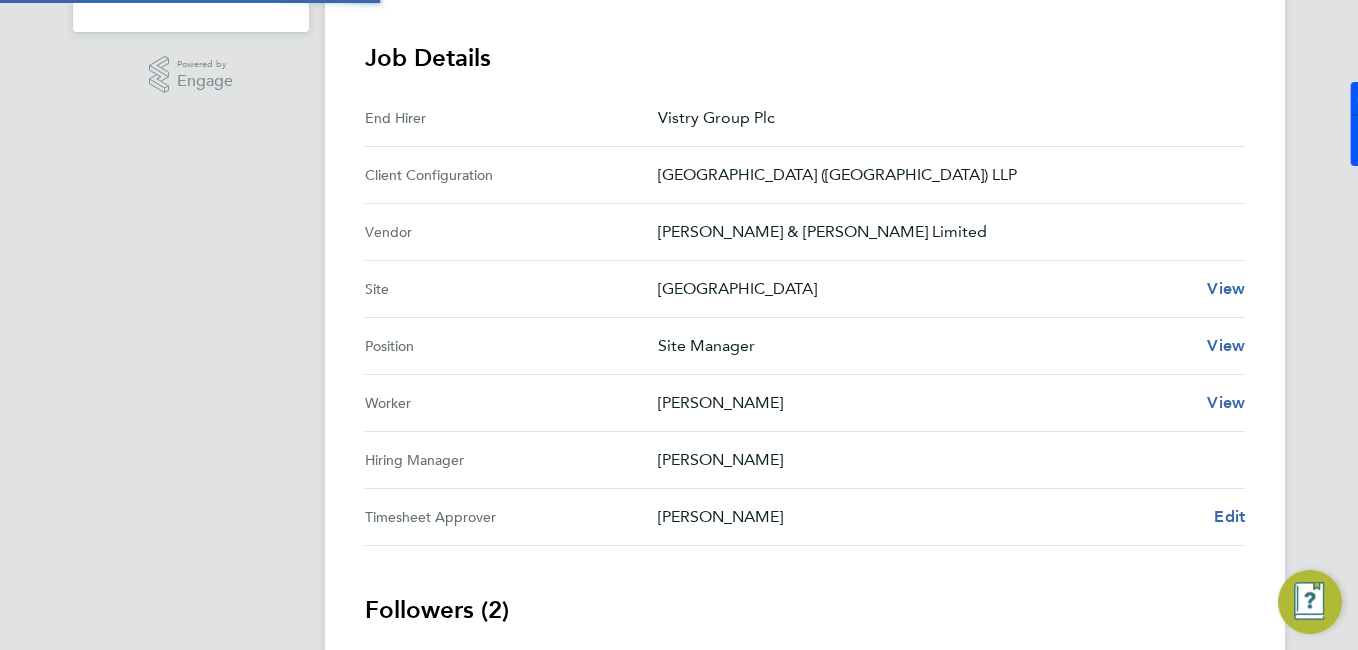 scroll, scrollTop: 880, scrollLeft: 0, axis: vertical 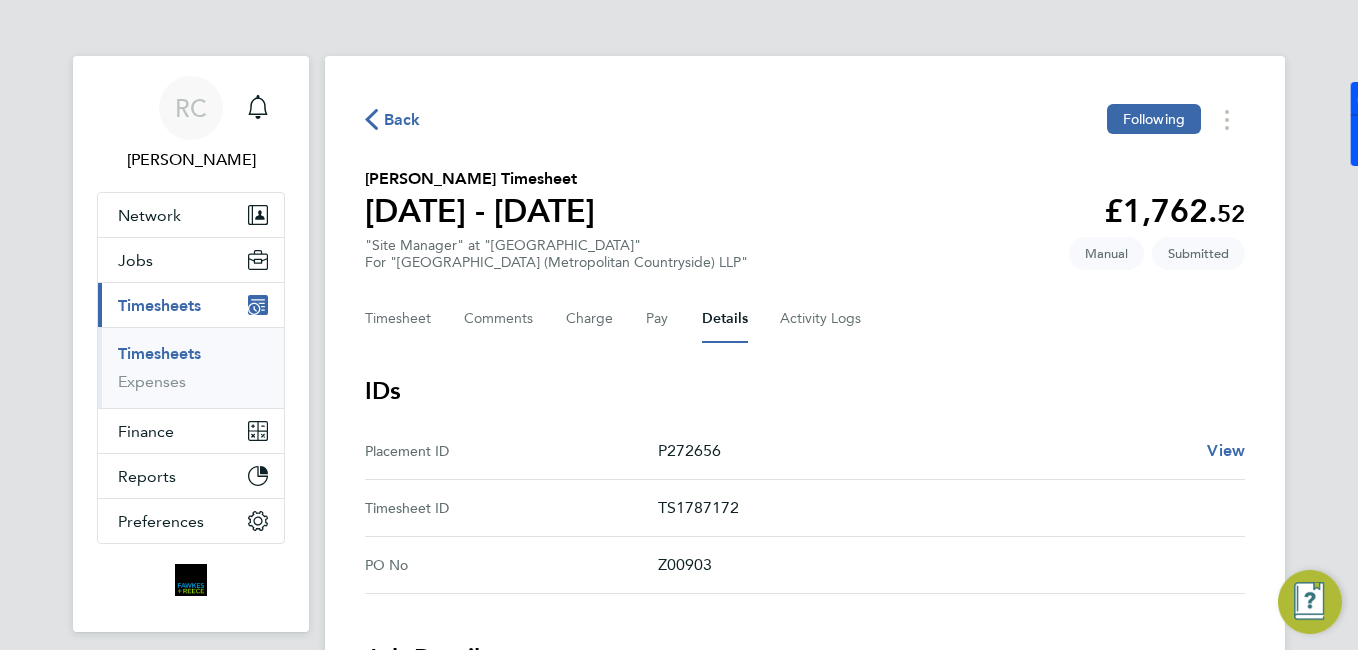 click on "Timesheets" at bounding box center [159, 353] 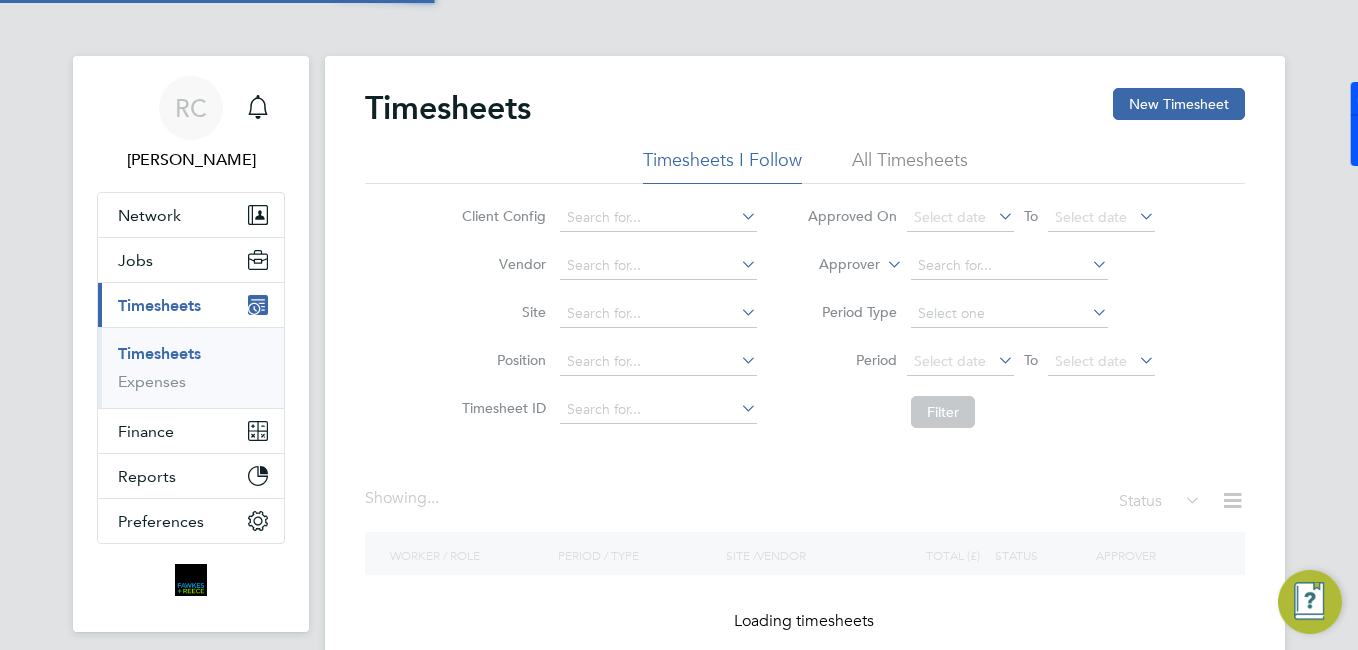 click on "Timesheets" at bounding box center [159, 353] 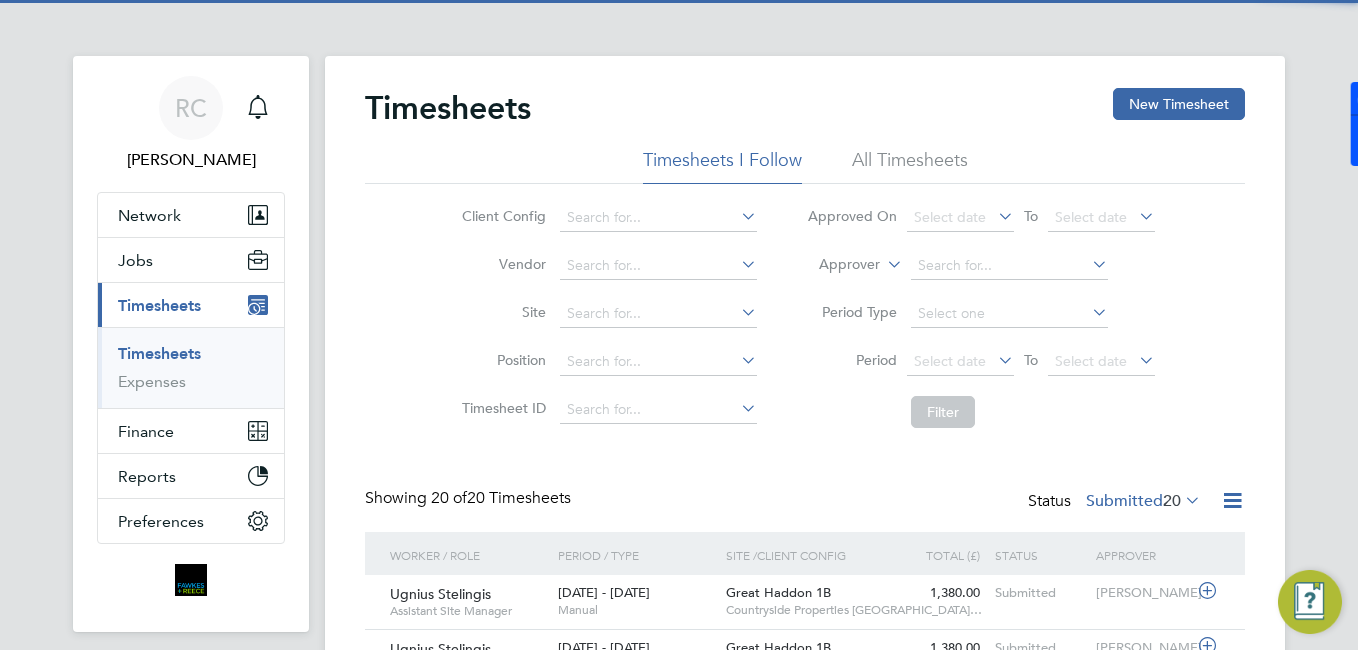 scroll, scrollTop: 10, scrollLeft: 10, axis: both 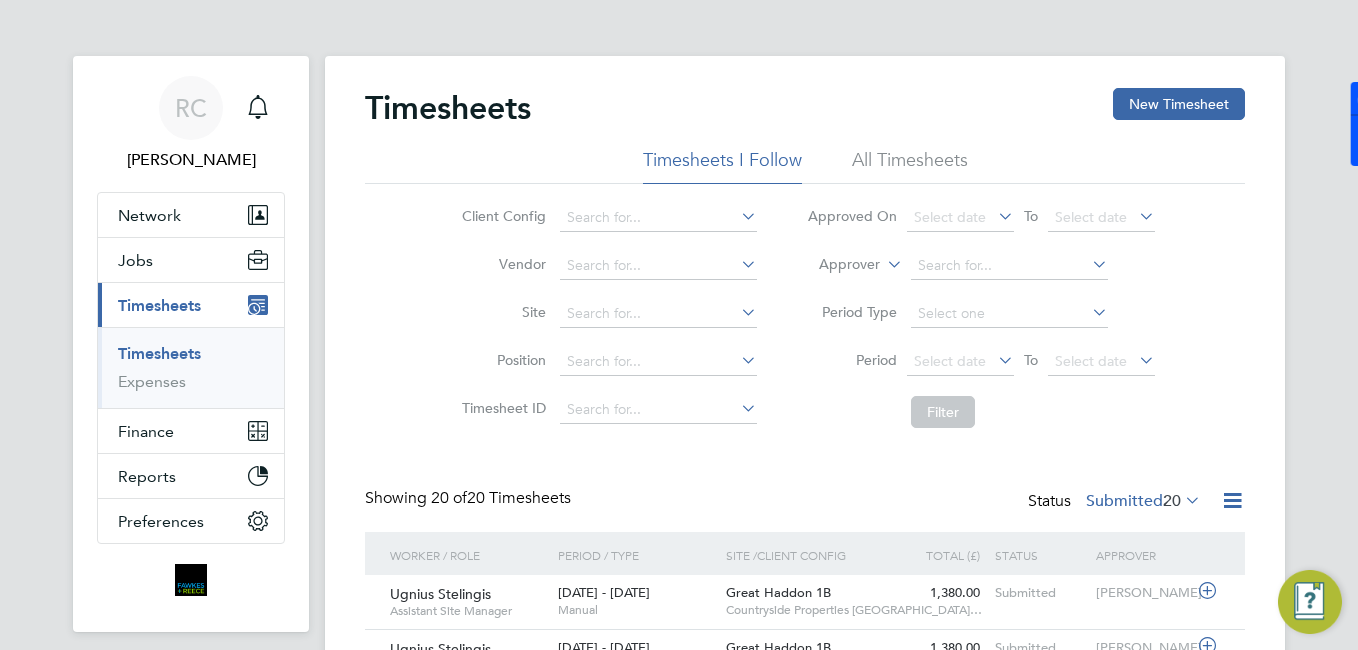 click on "Timesheets New Timesheet" 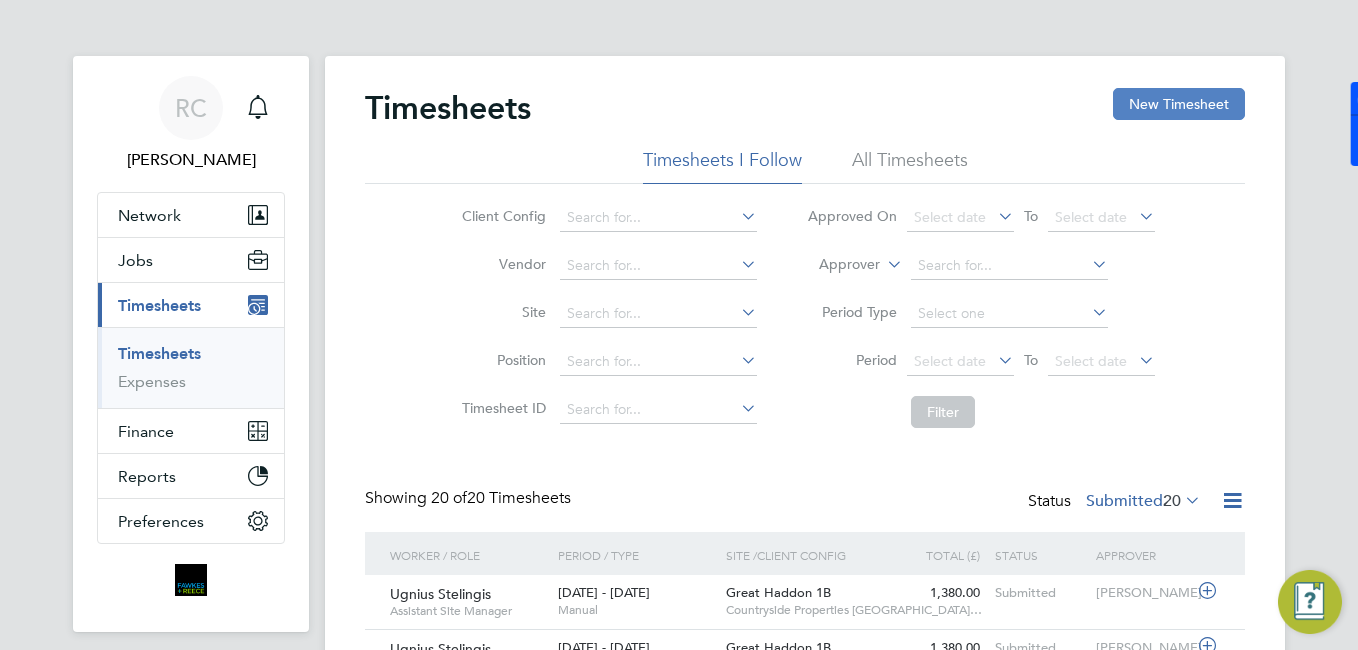 click on "New Timesheet" 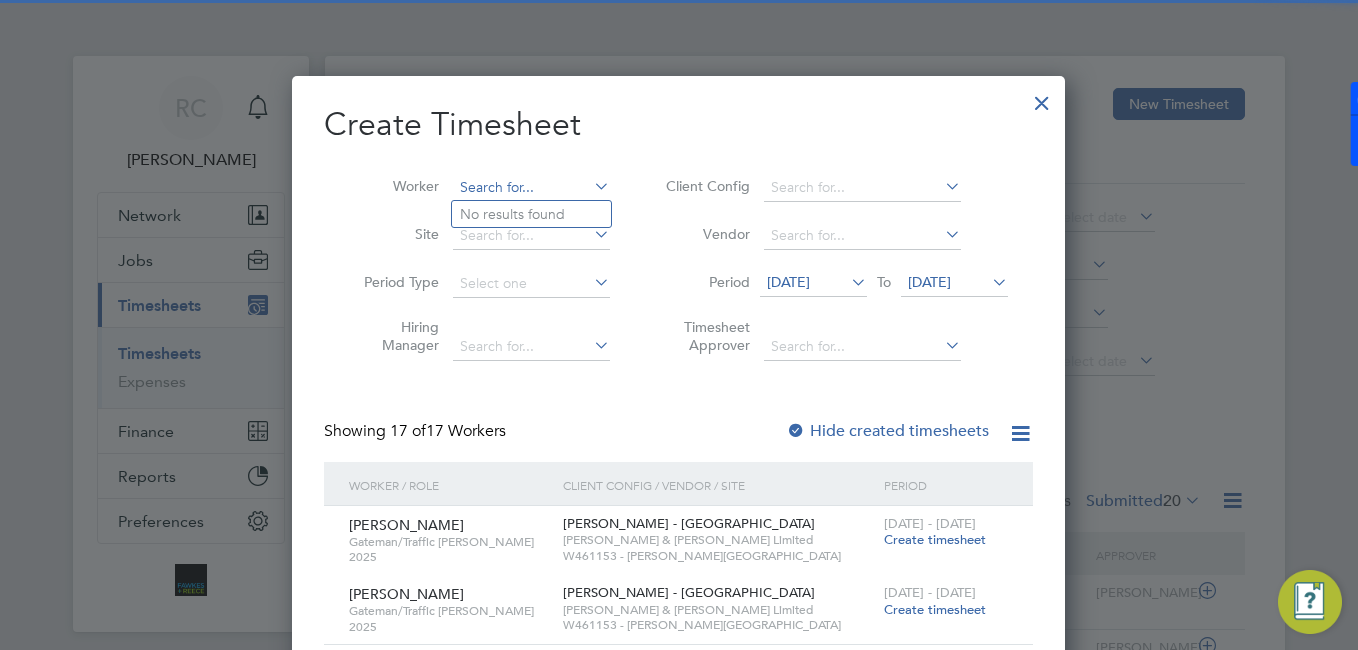 click at bounding box center [531, 188] 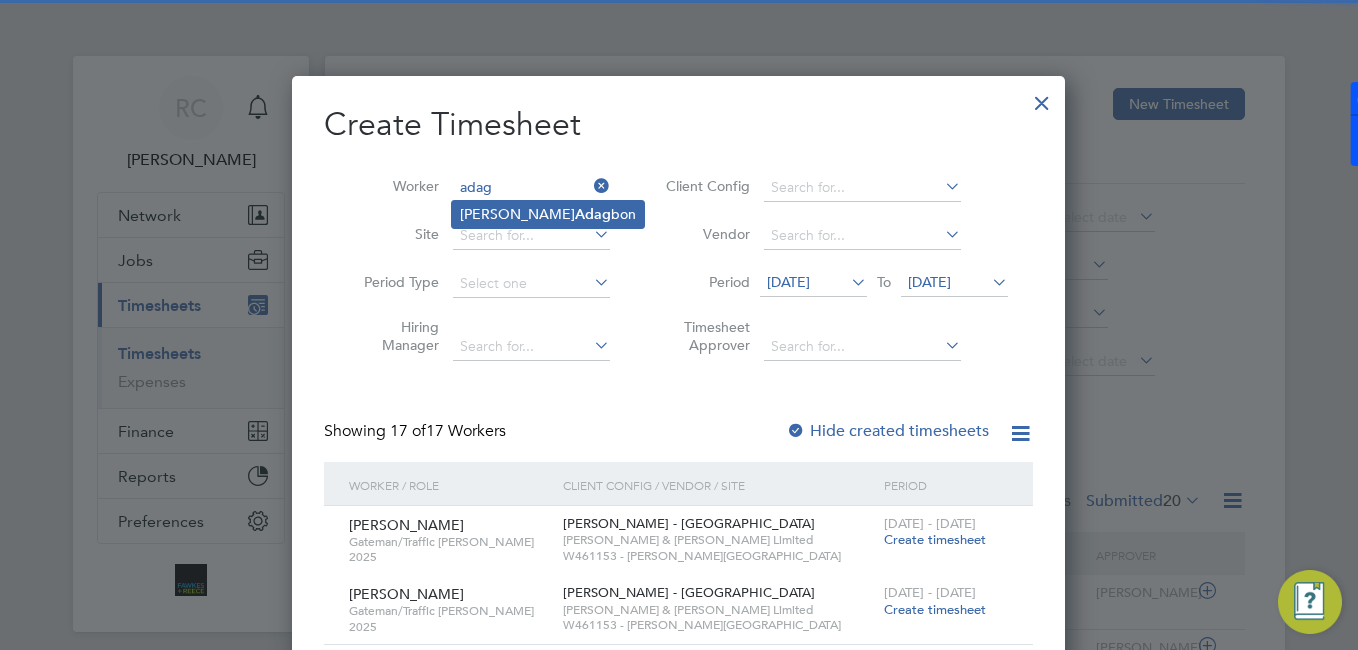click on "Adag" 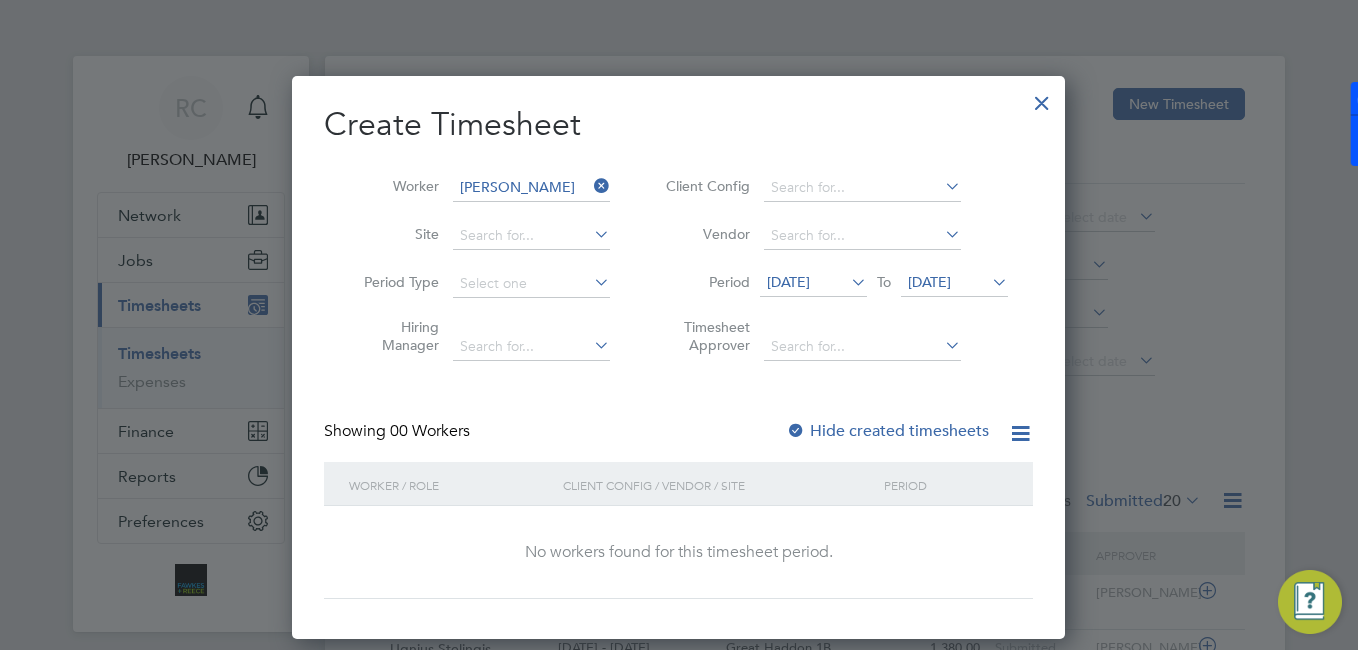 click on "Hide created timesheets" at bounding box center (887, 431) 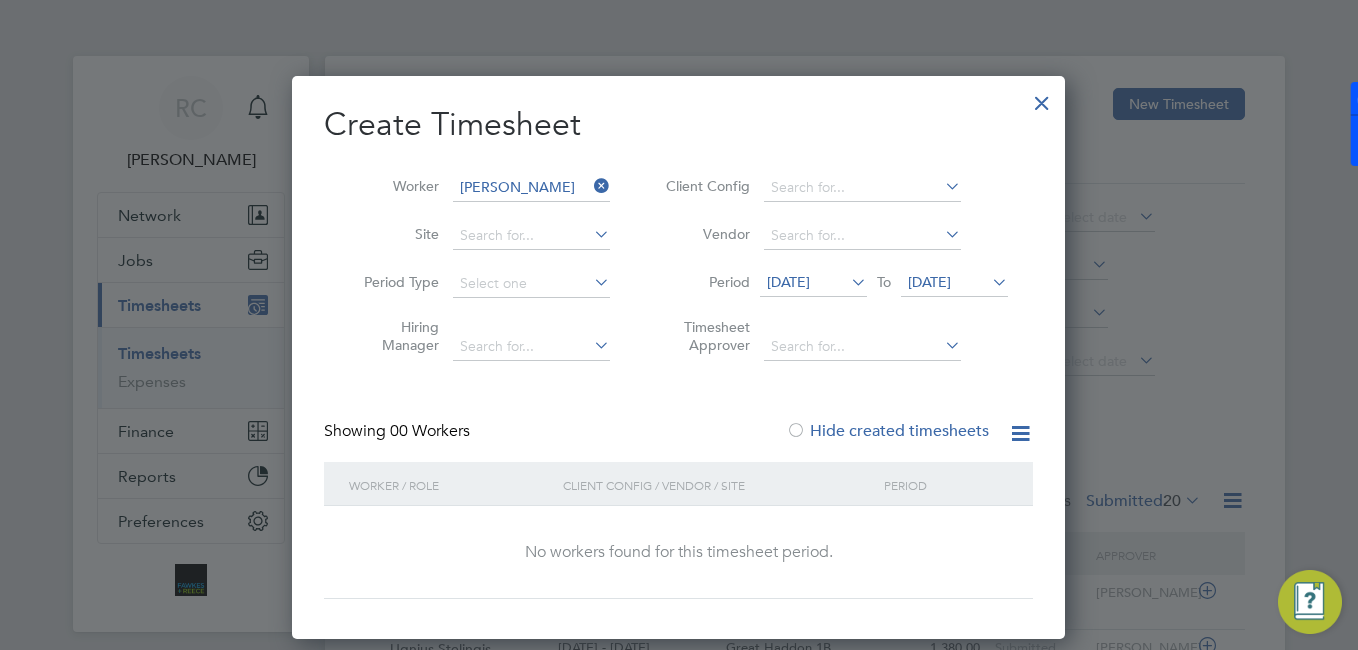 click on "[DATE]" at bounding box center (788, 282) 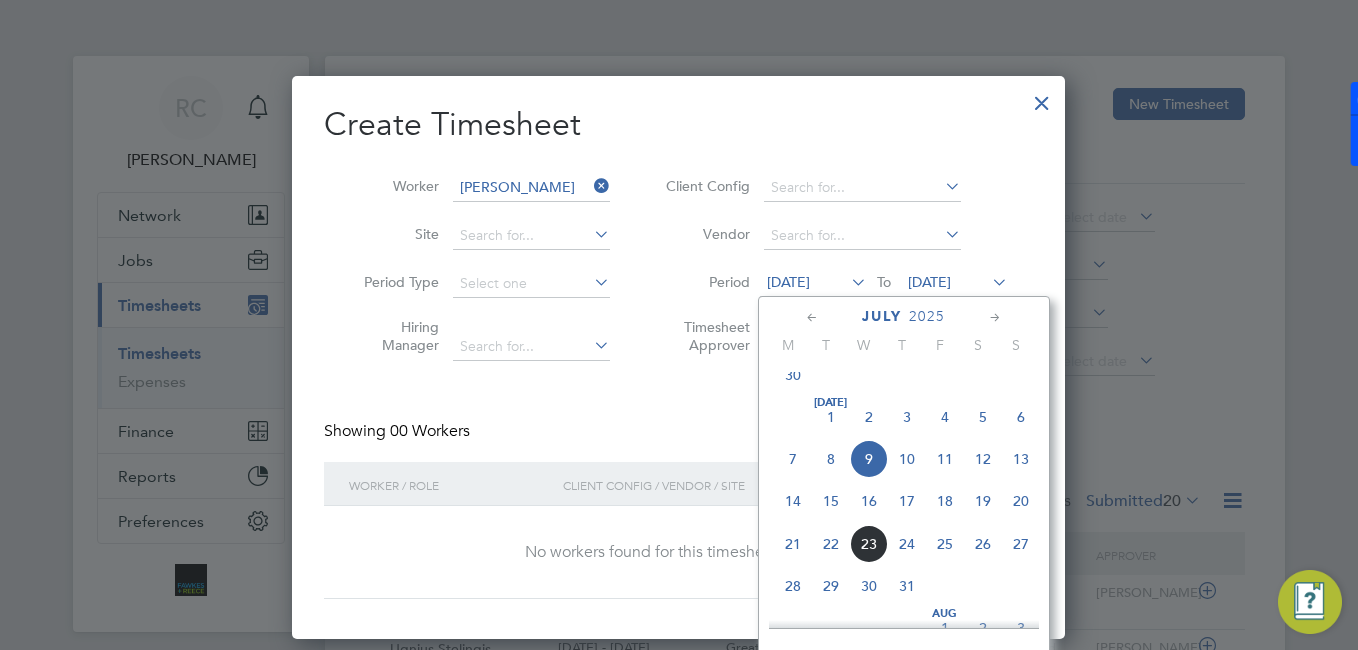click on "14" 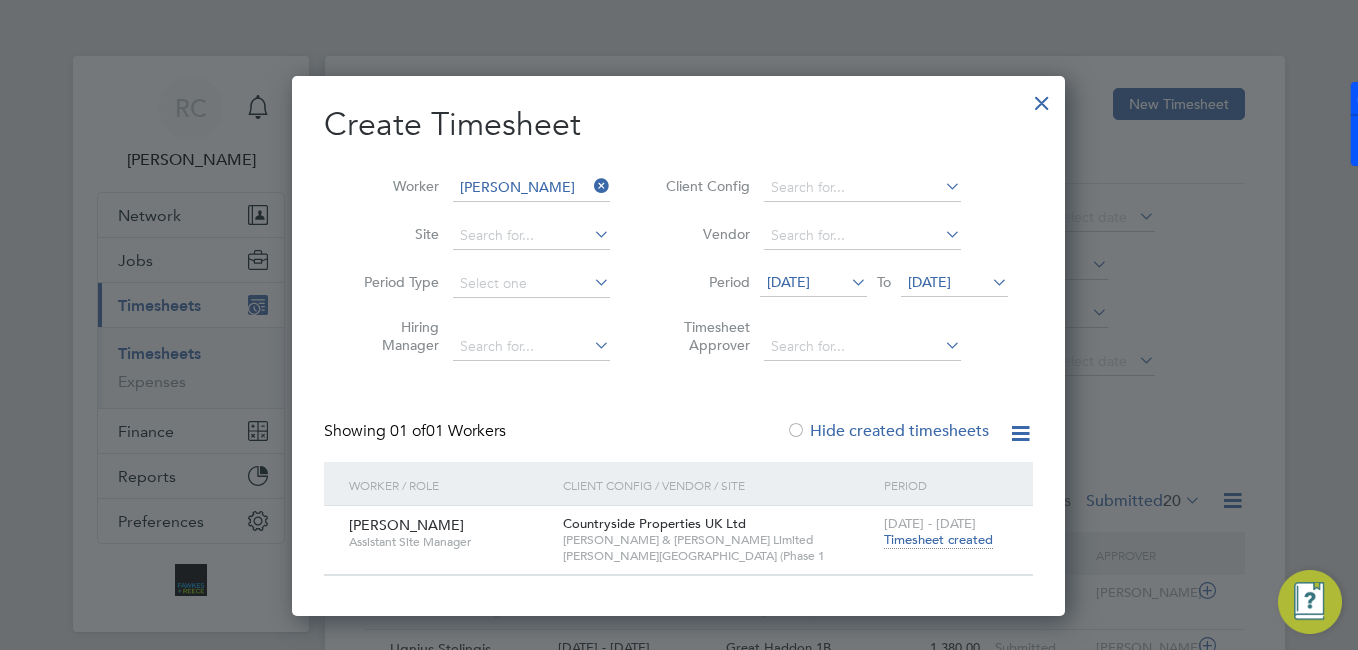 click on "Timesheet created" at bounding box center [938, 540] 